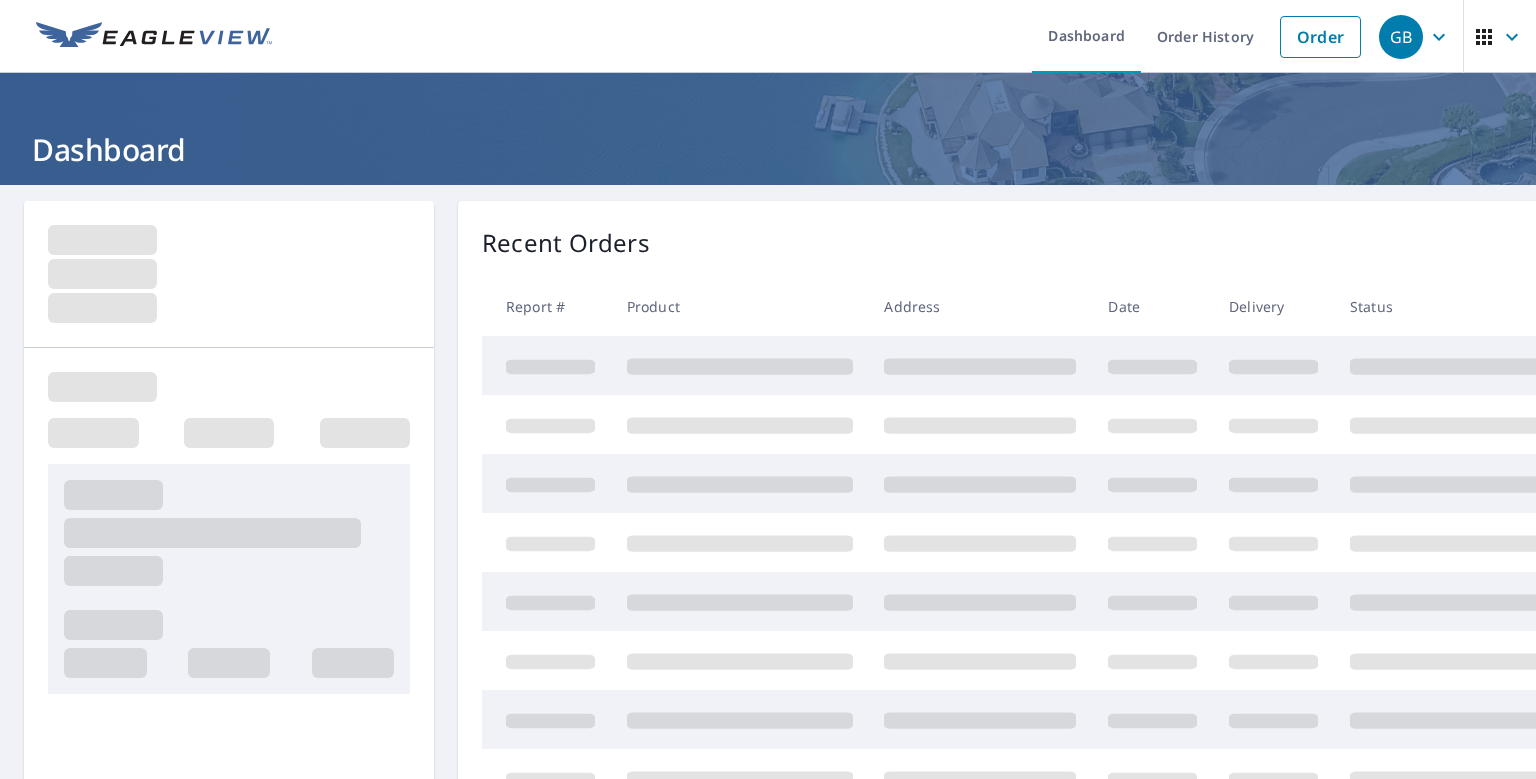 scroll, scrollTop: 0, scrollLeft: 0, axis: both 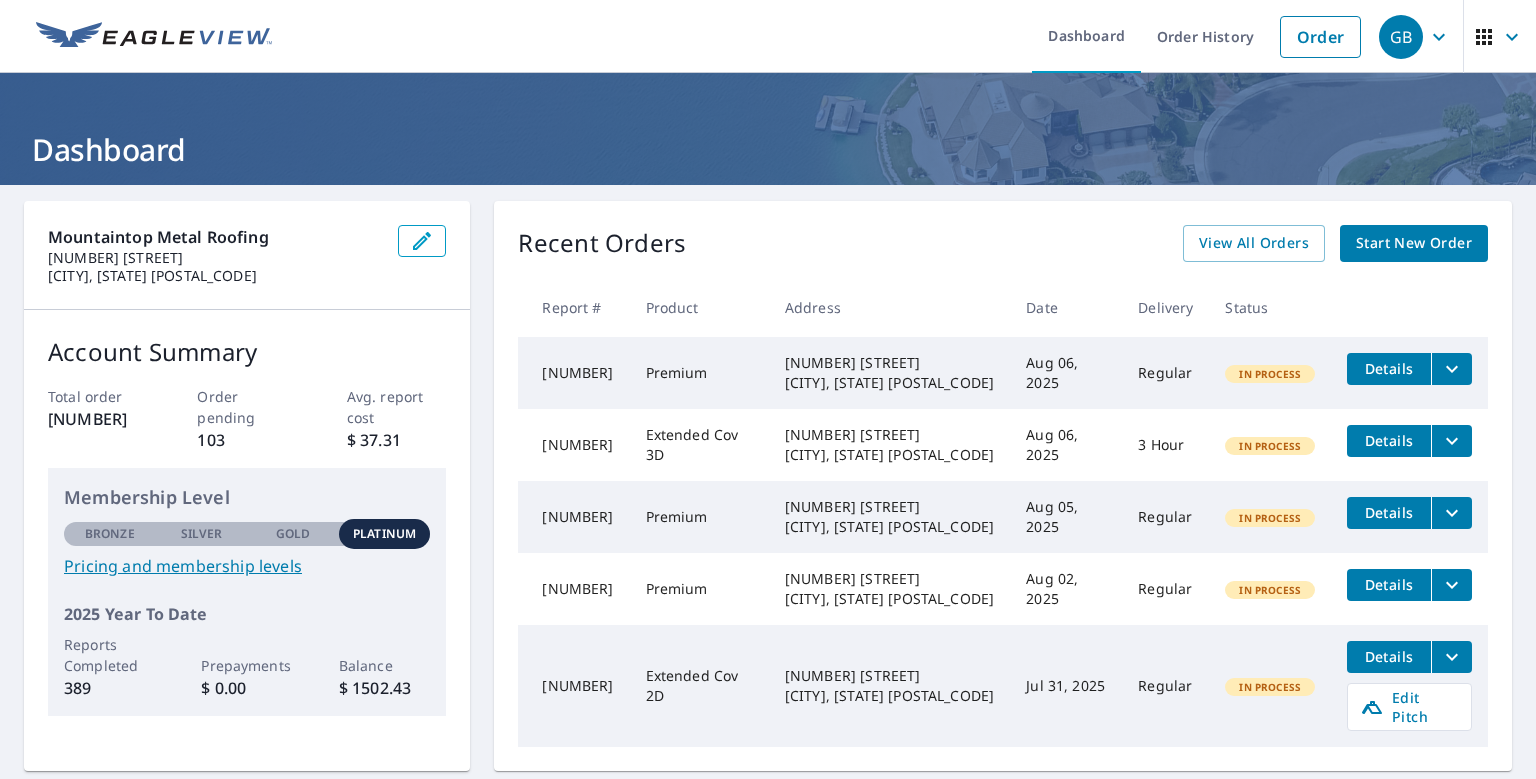 click on "Start New Order" at bounding box center (1414, 243) 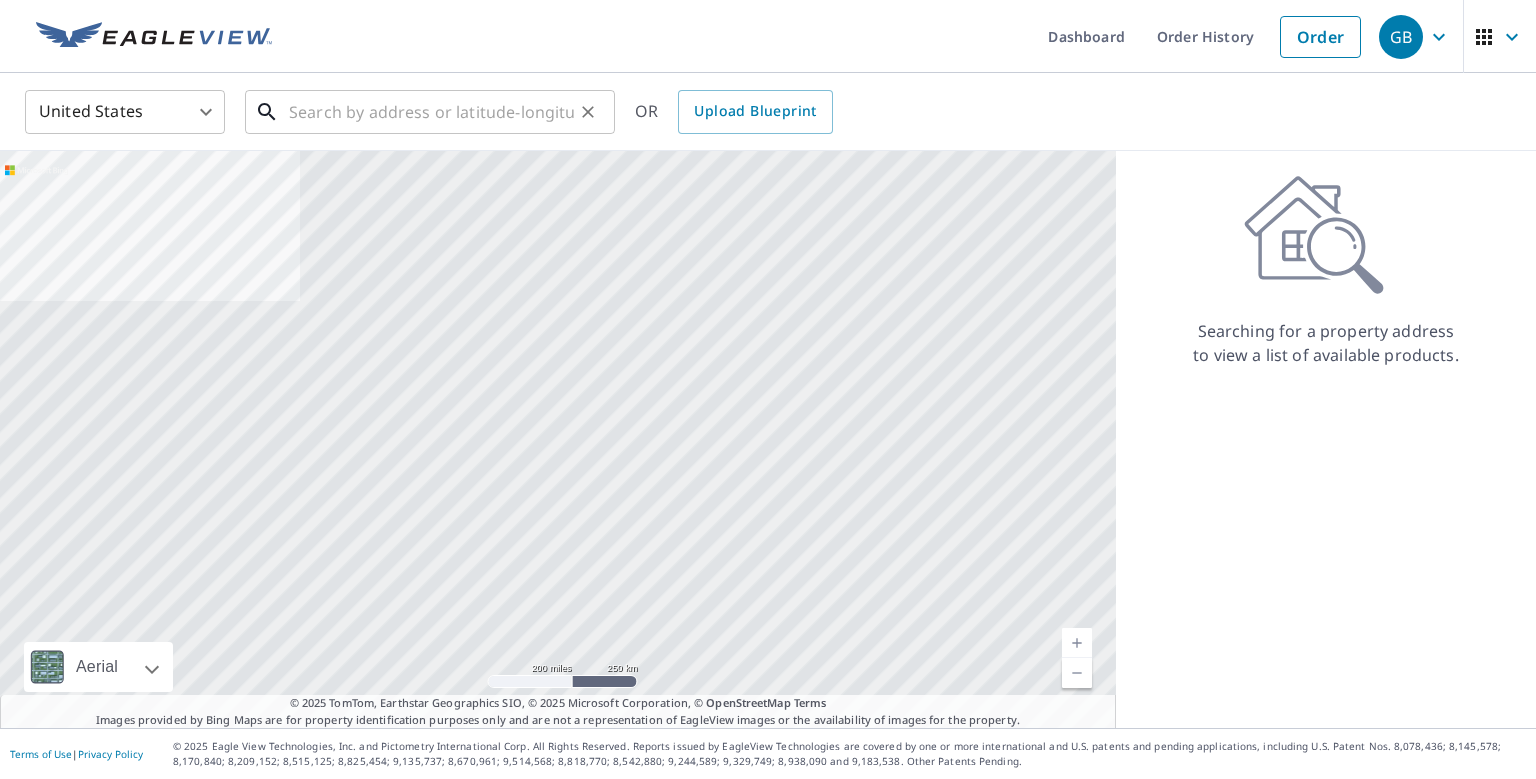 click at bounding box center [431, 112] 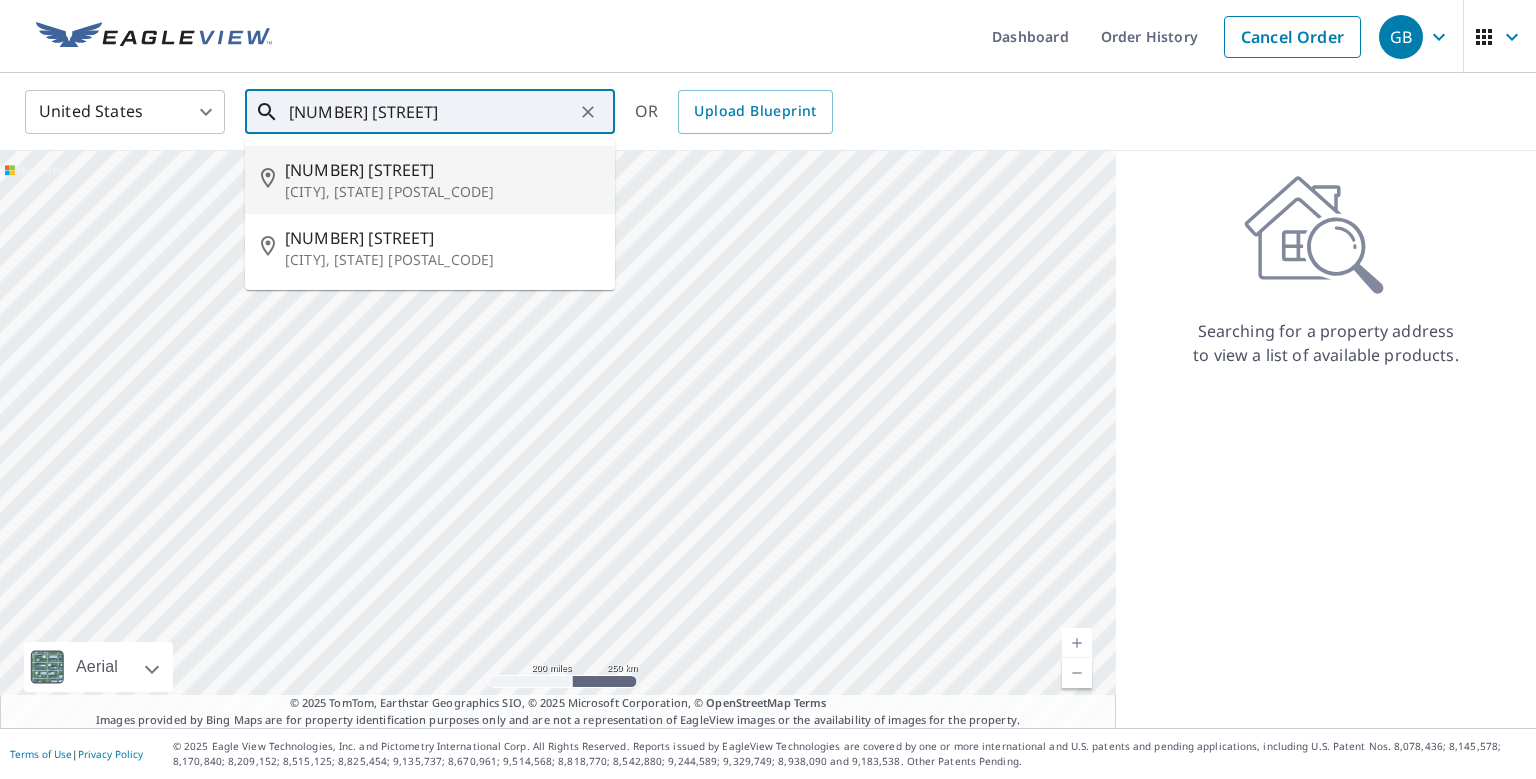 click on "[NUMBER] [STREET]" at bounding box center (442, 170) 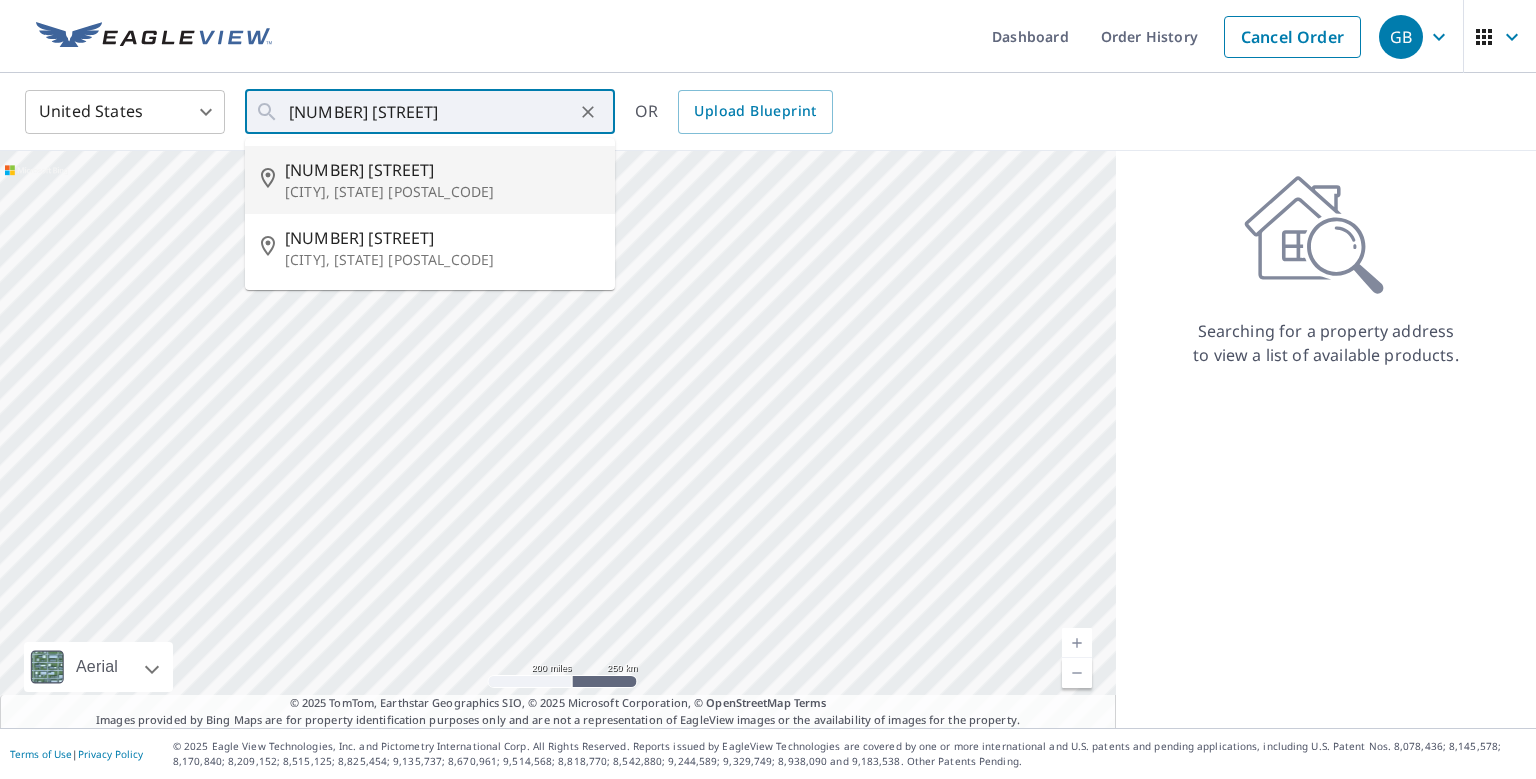 type on "[NUMBER] [STREET] [CITY], [STATE] [POSTAL_CODE]" 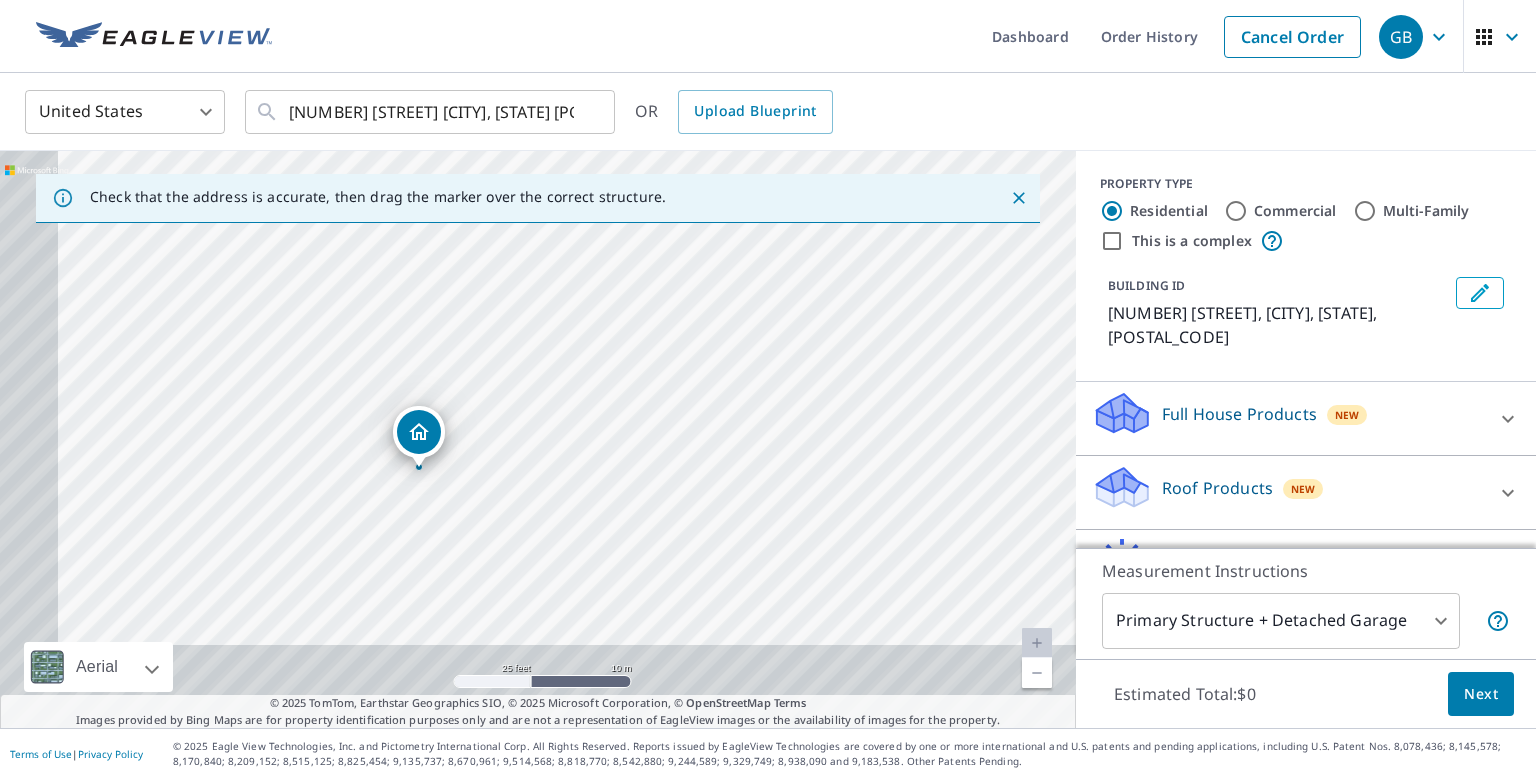 drag, startPoint x: 403, startPoint y: 560, endPoint x: 487, endPoint y: 440, distance: 146.47867 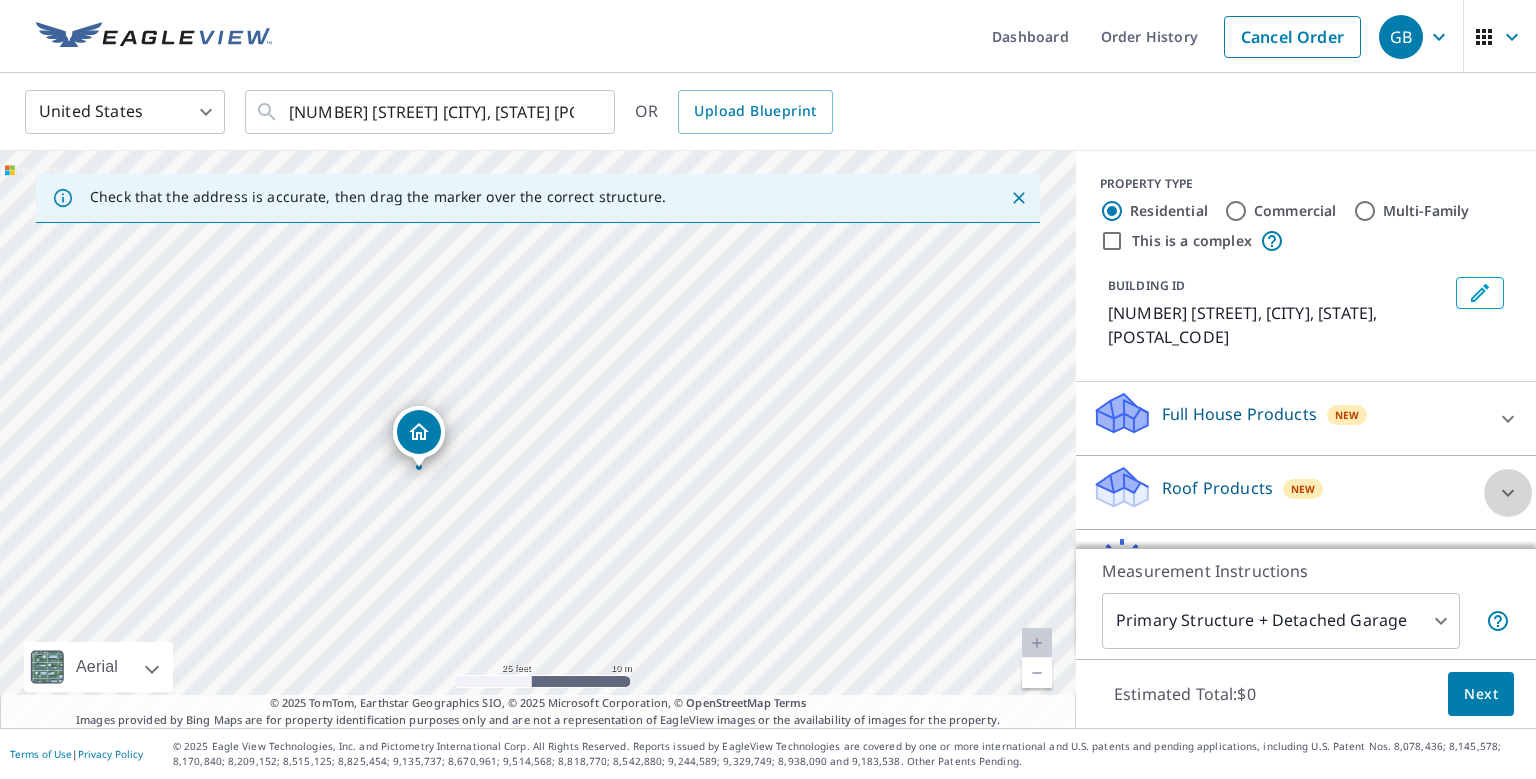 click 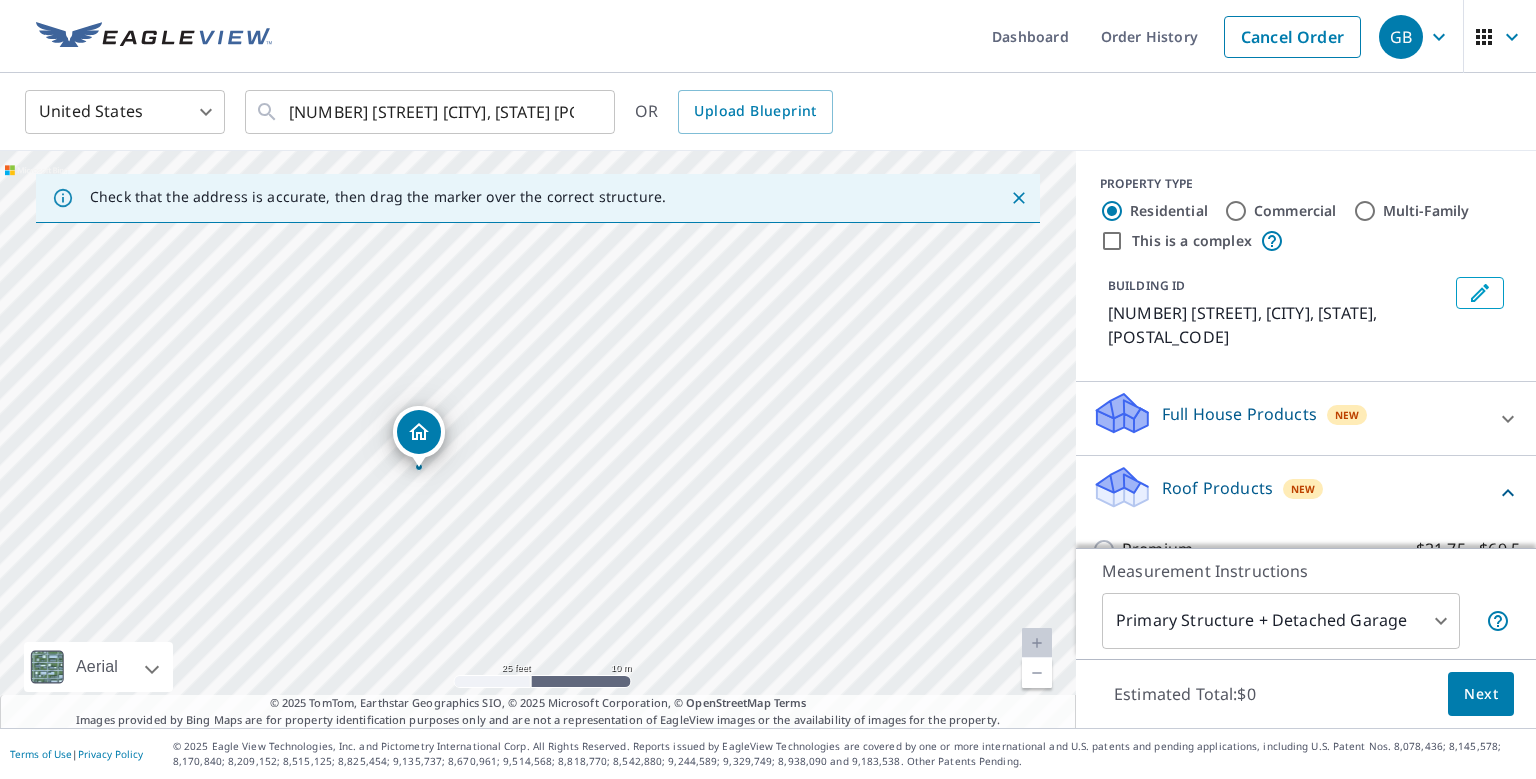 click on "Premium" at bounding box center (1157, 549) 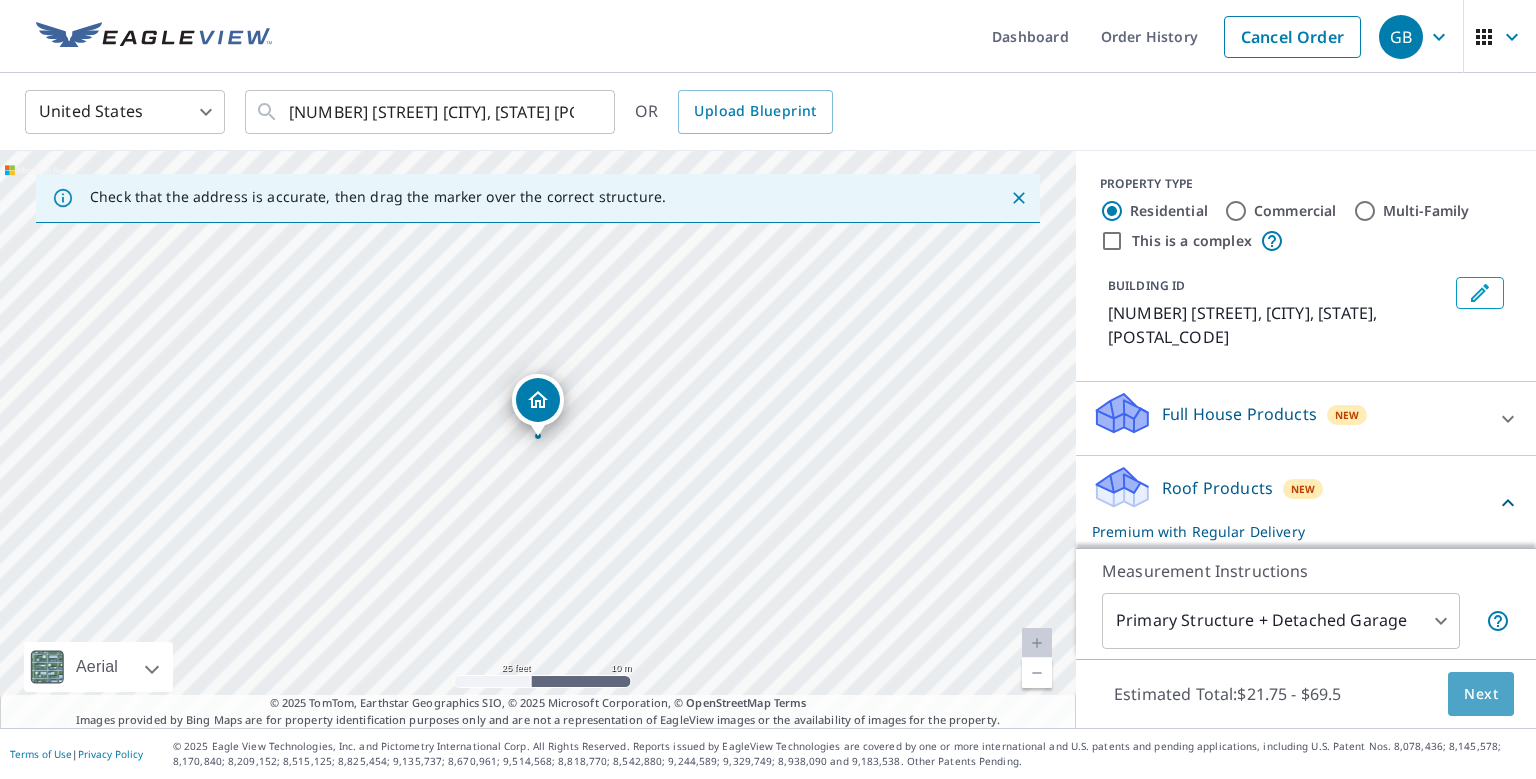 click on "Next" at bounding box center [1481, 694] 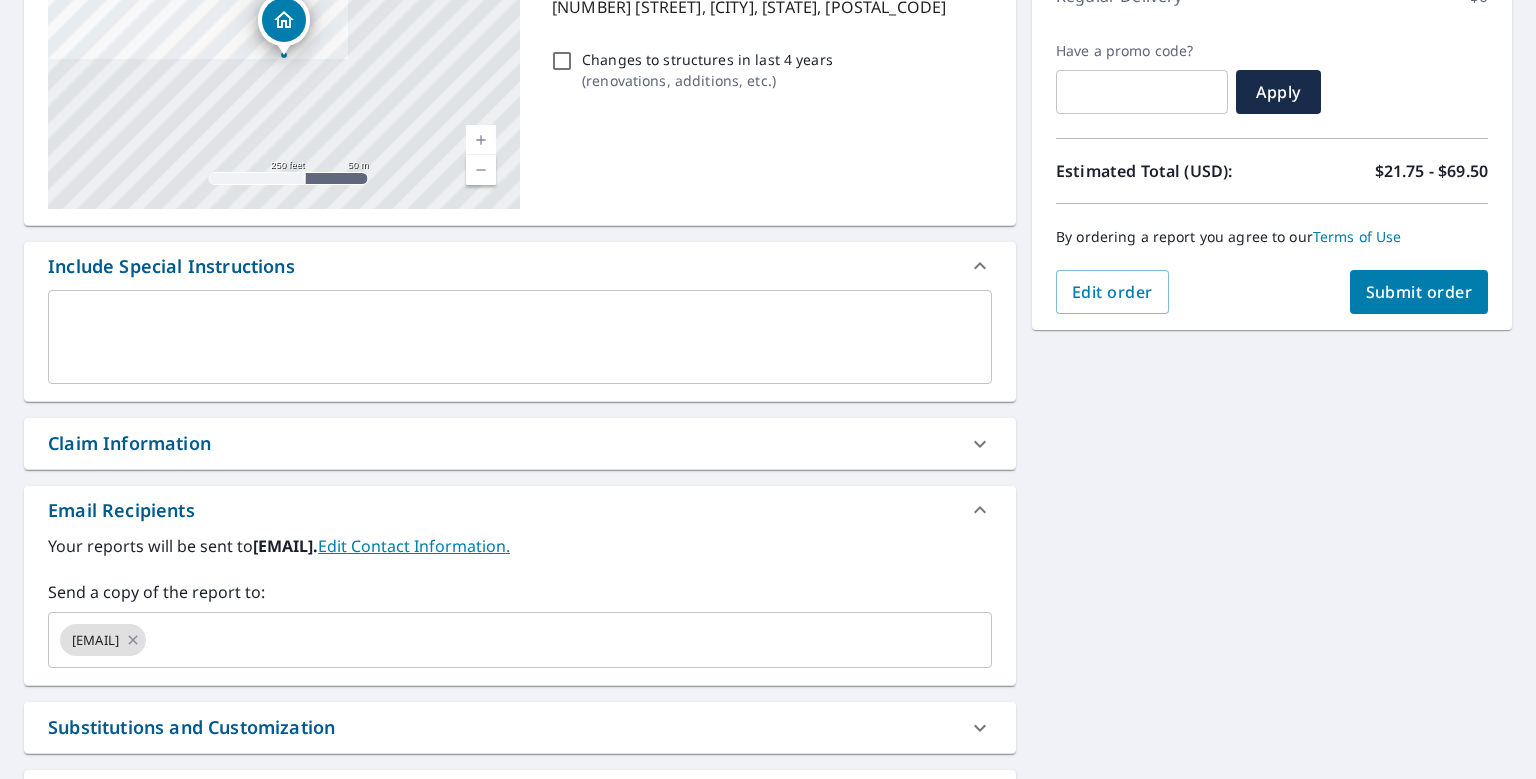 scroll, scrollTop: 388, scrollLeft: 0, axis: vertical 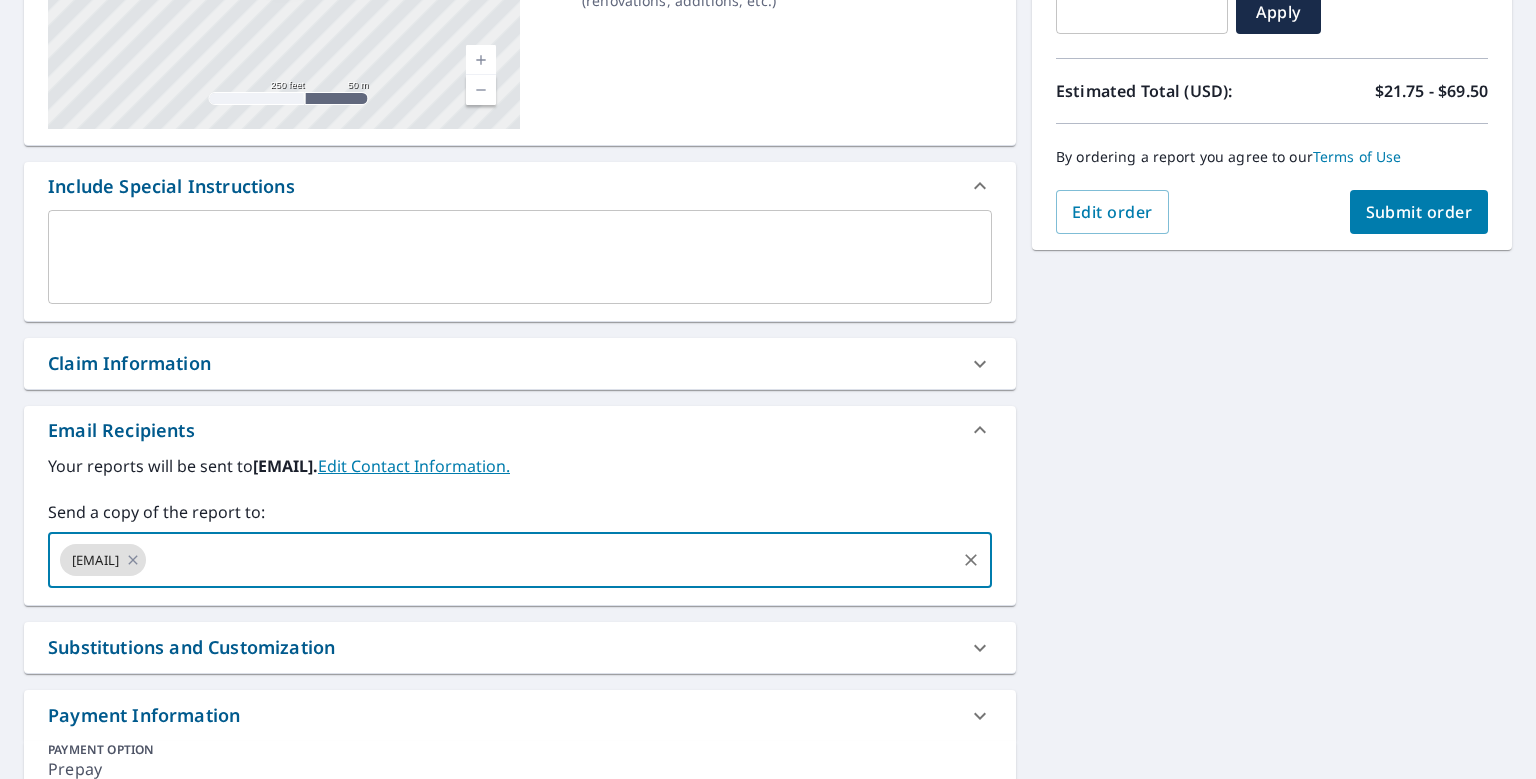 click at bounding box center [551, 560] 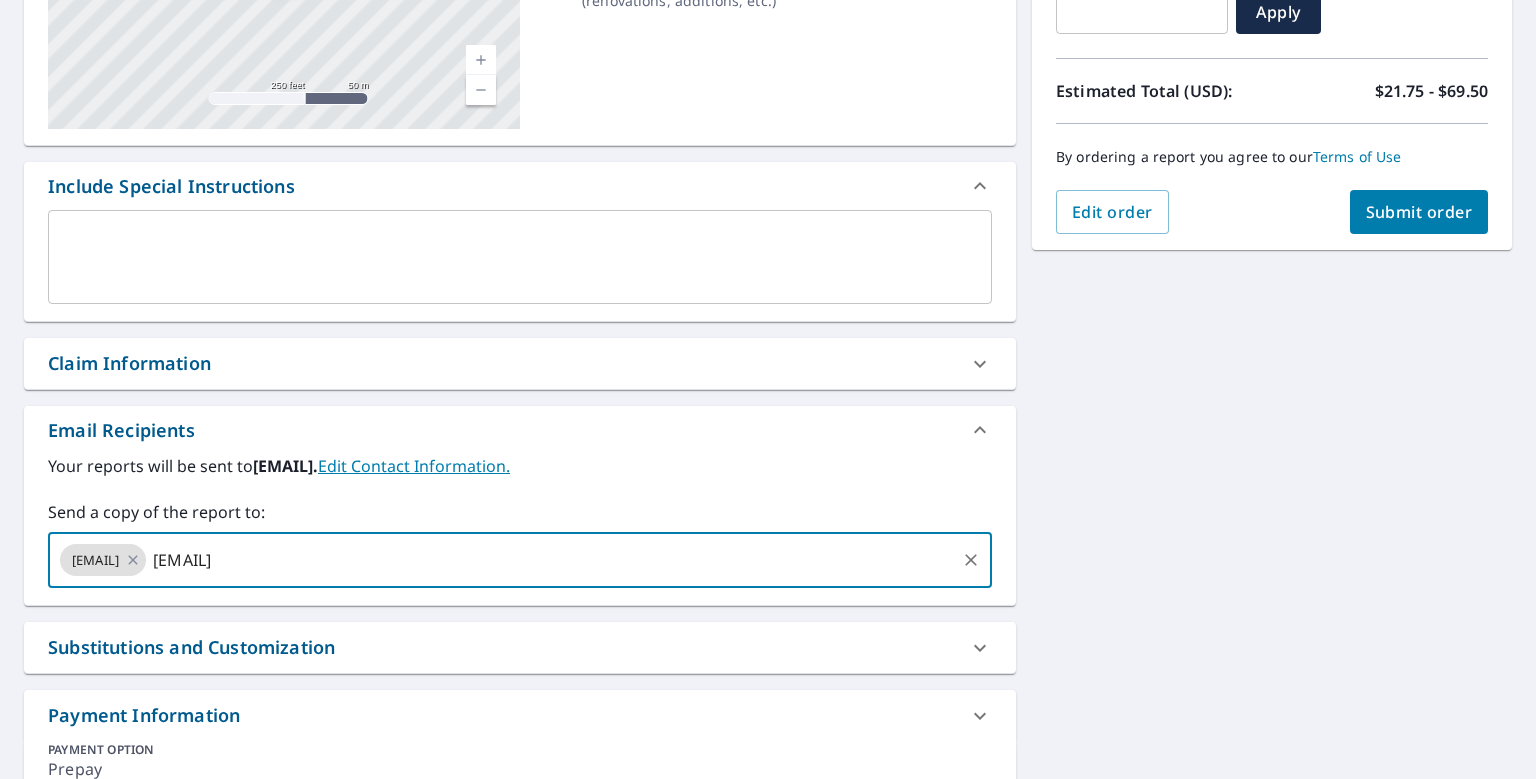 type on "[EMAIL]" 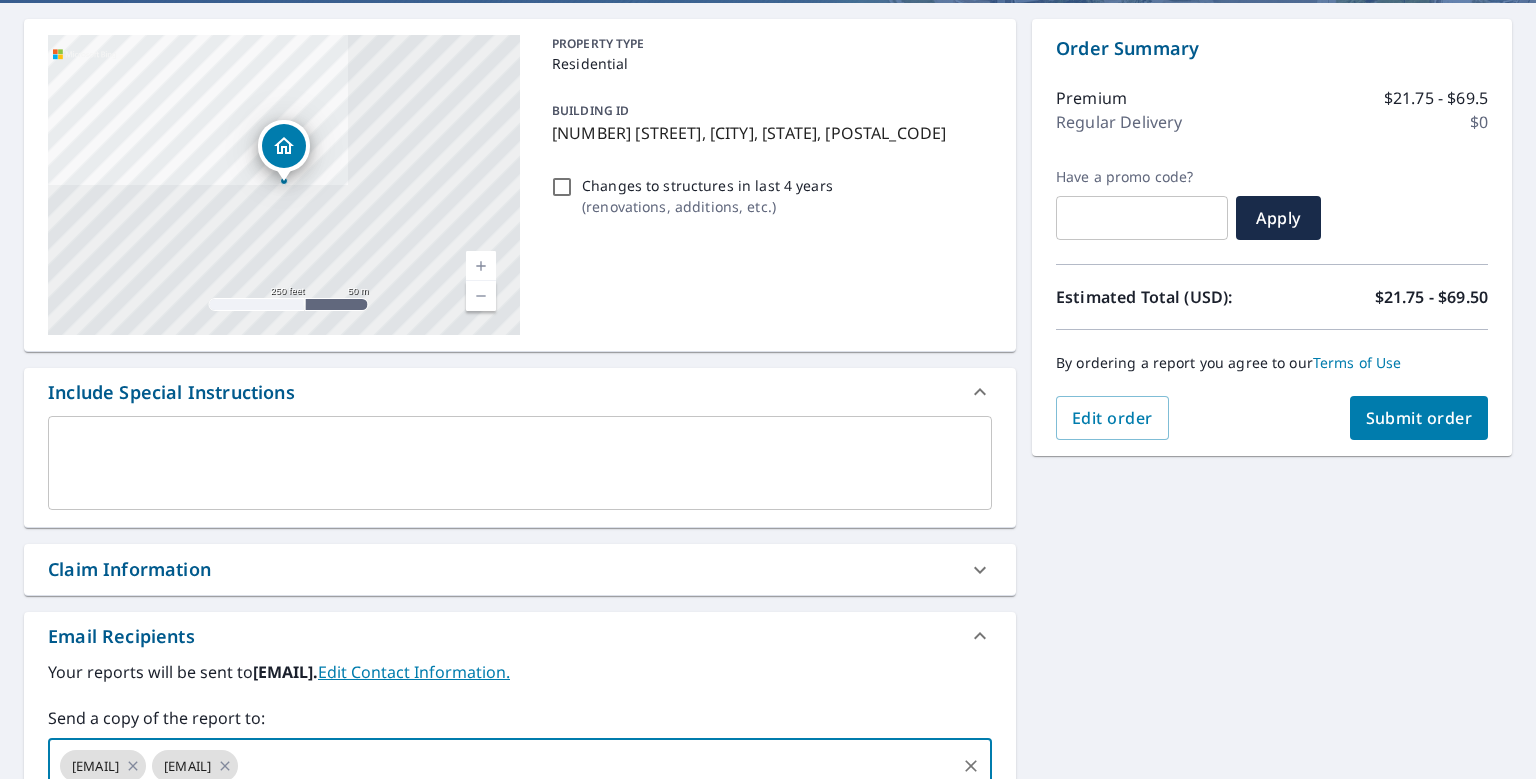scroll, scrollTop: 129, scrollLeft: 0, axis: vertical 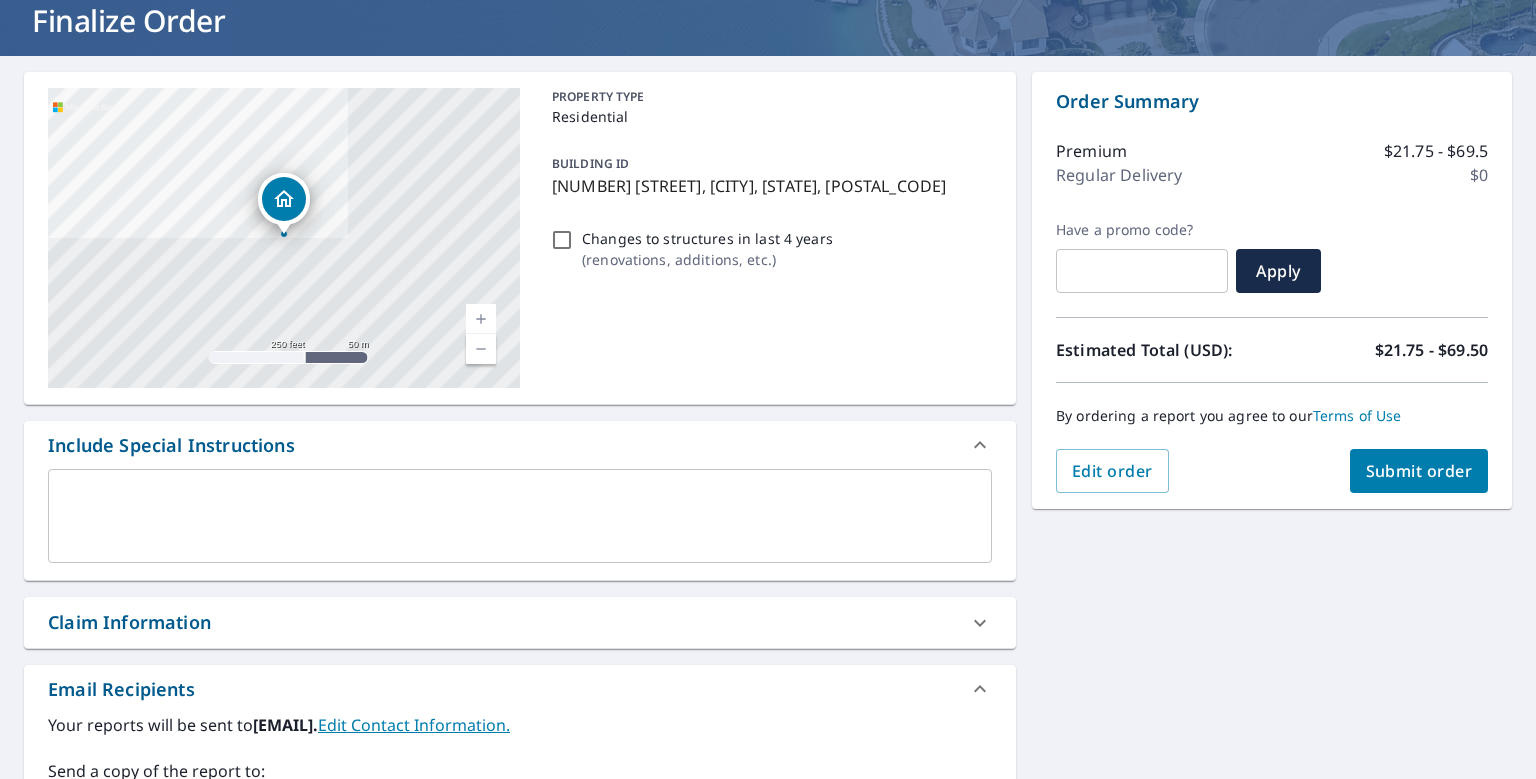 click on "Submit order" at bounding box center (1419, 471) 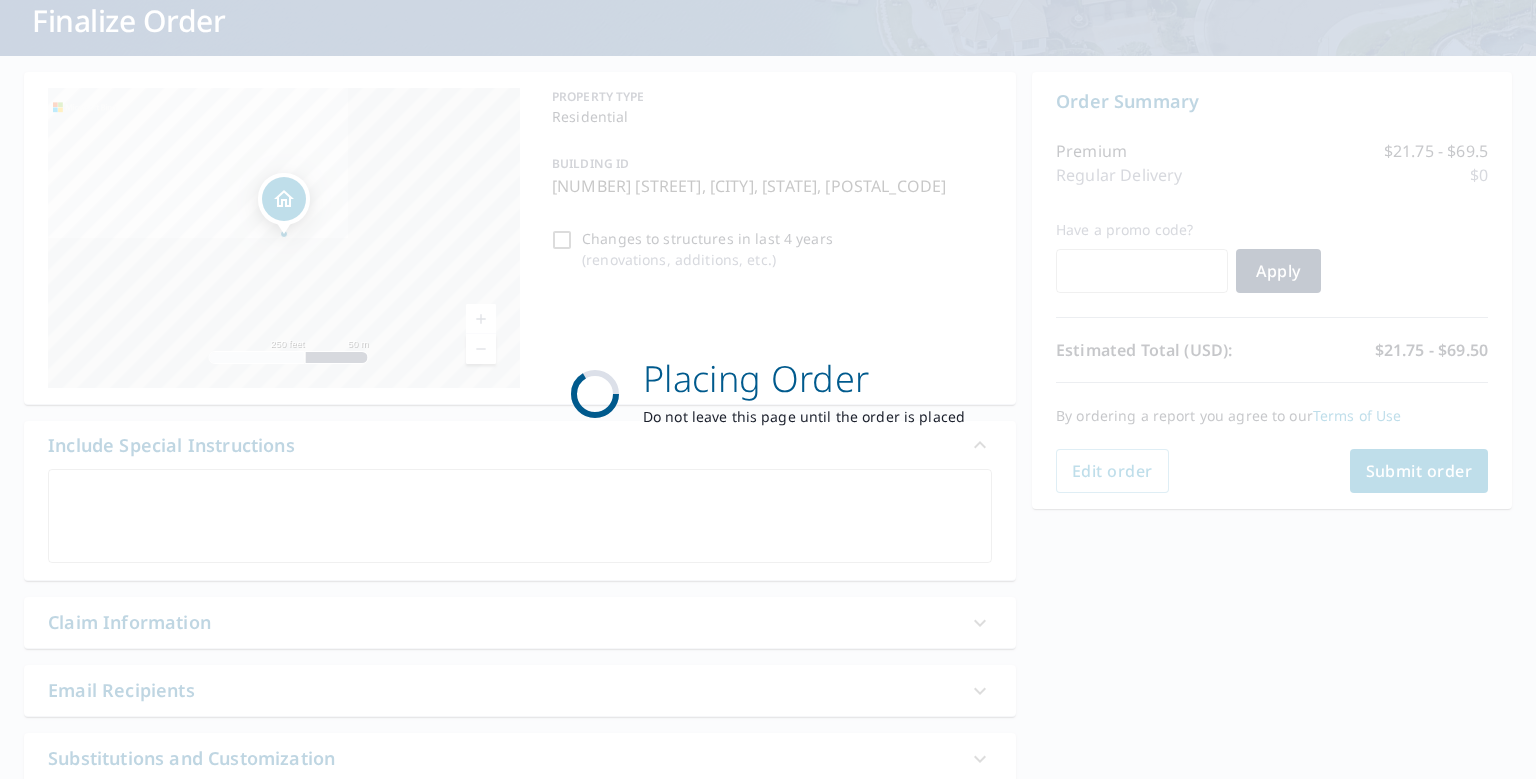 checkbox on "true" 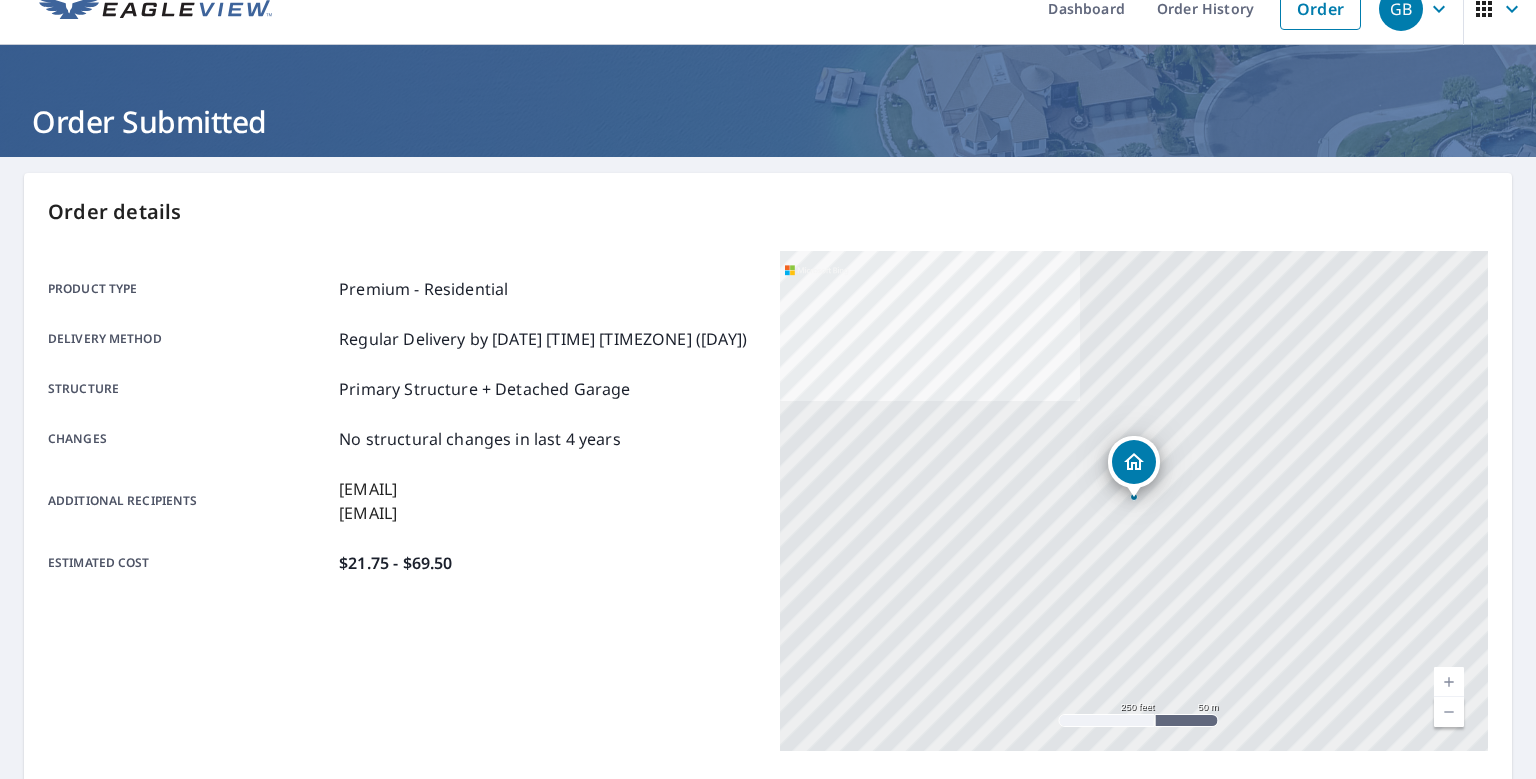 scroll, scrollTop: 0, scrollLeft: 0, axis: both 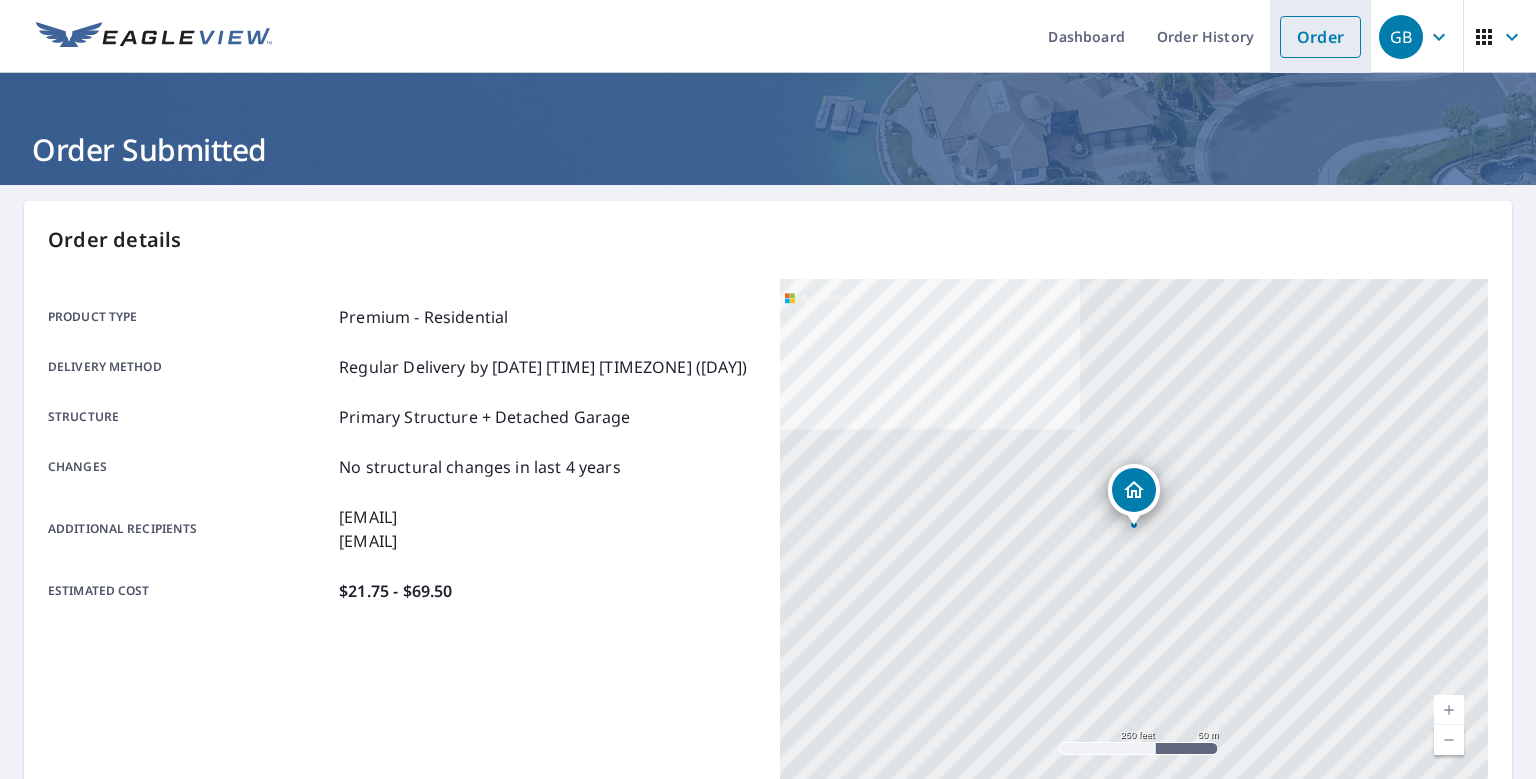 click on "Order" at bounding box center [1320, 37] 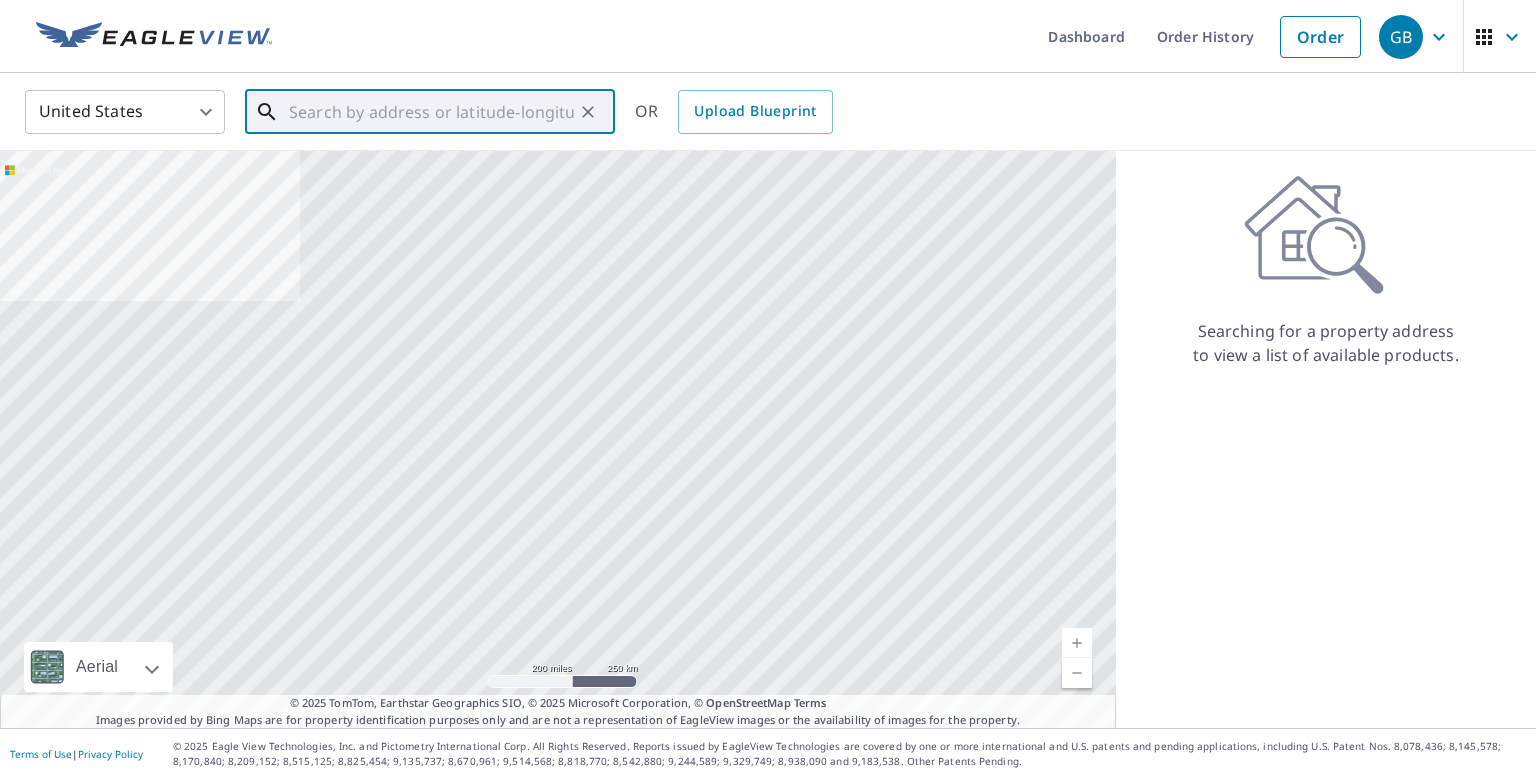 click at bounding box center [431, 112] 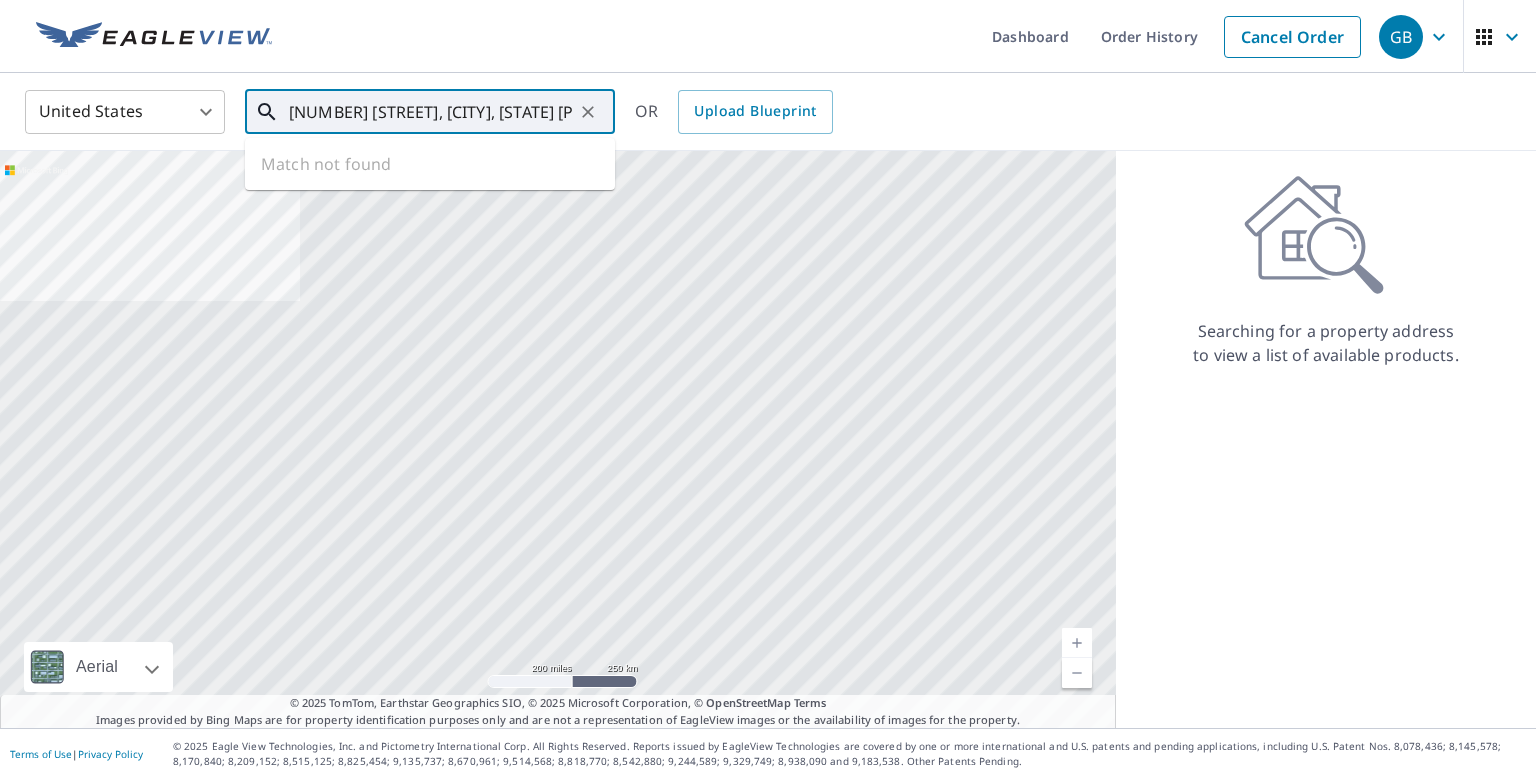 scroll, scrollTop: 0, scrollLeft: 105, axis: horizontal 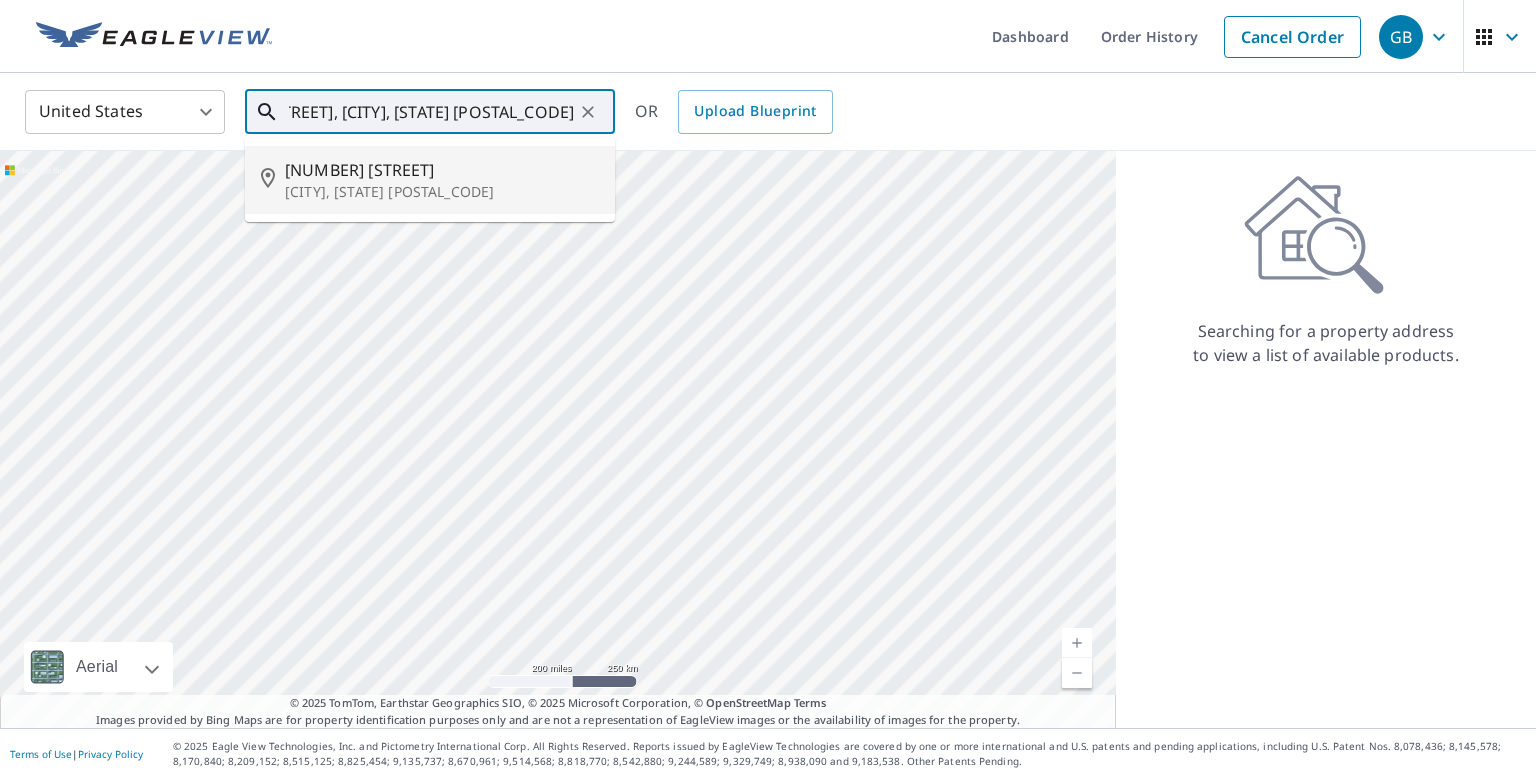 click on "[NUMBER] [STREET]" at bounding box center (442, 170) 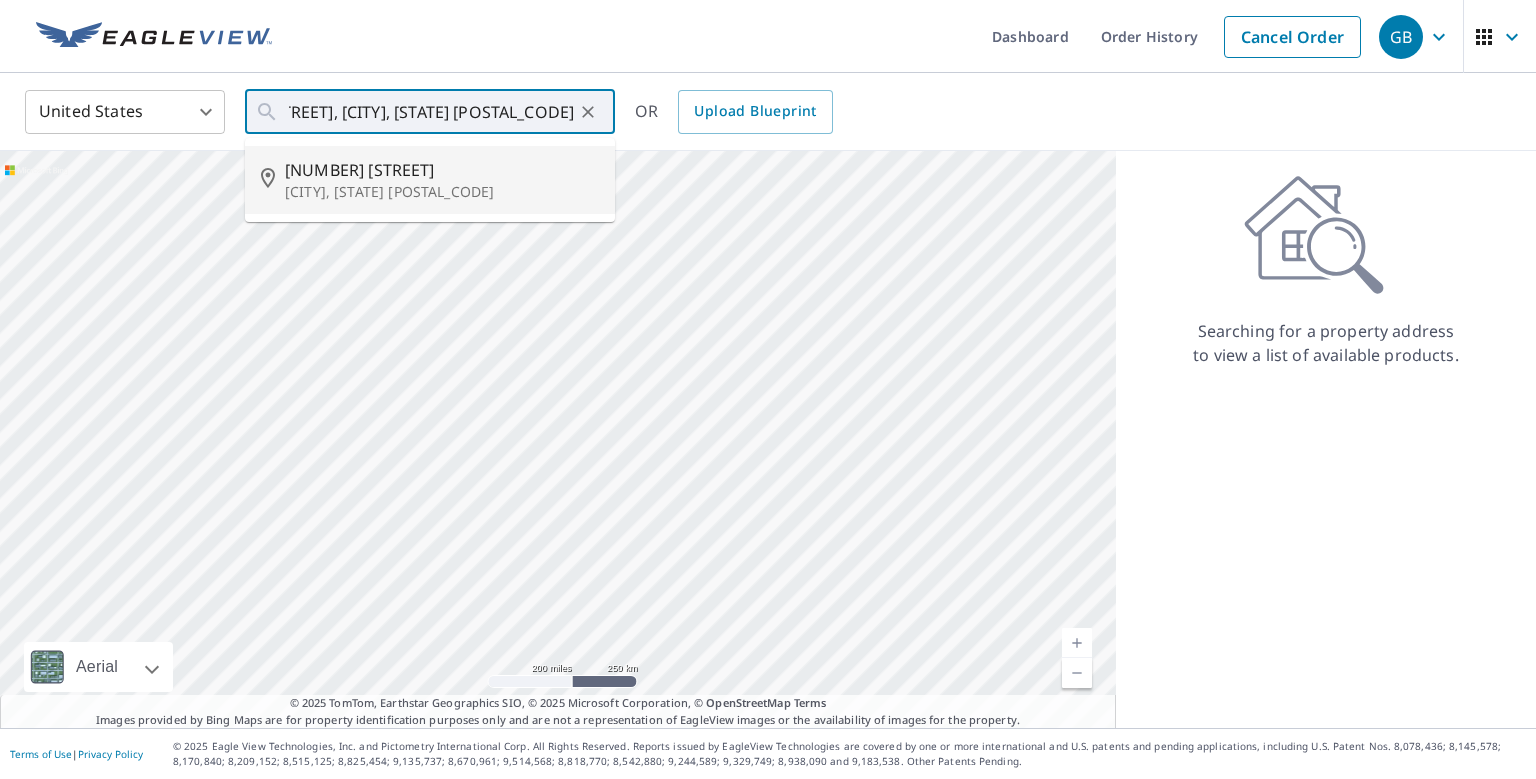 type on "[NUMBER] [STREET] [CITY], [STATE] [POSTAL_CODE]" 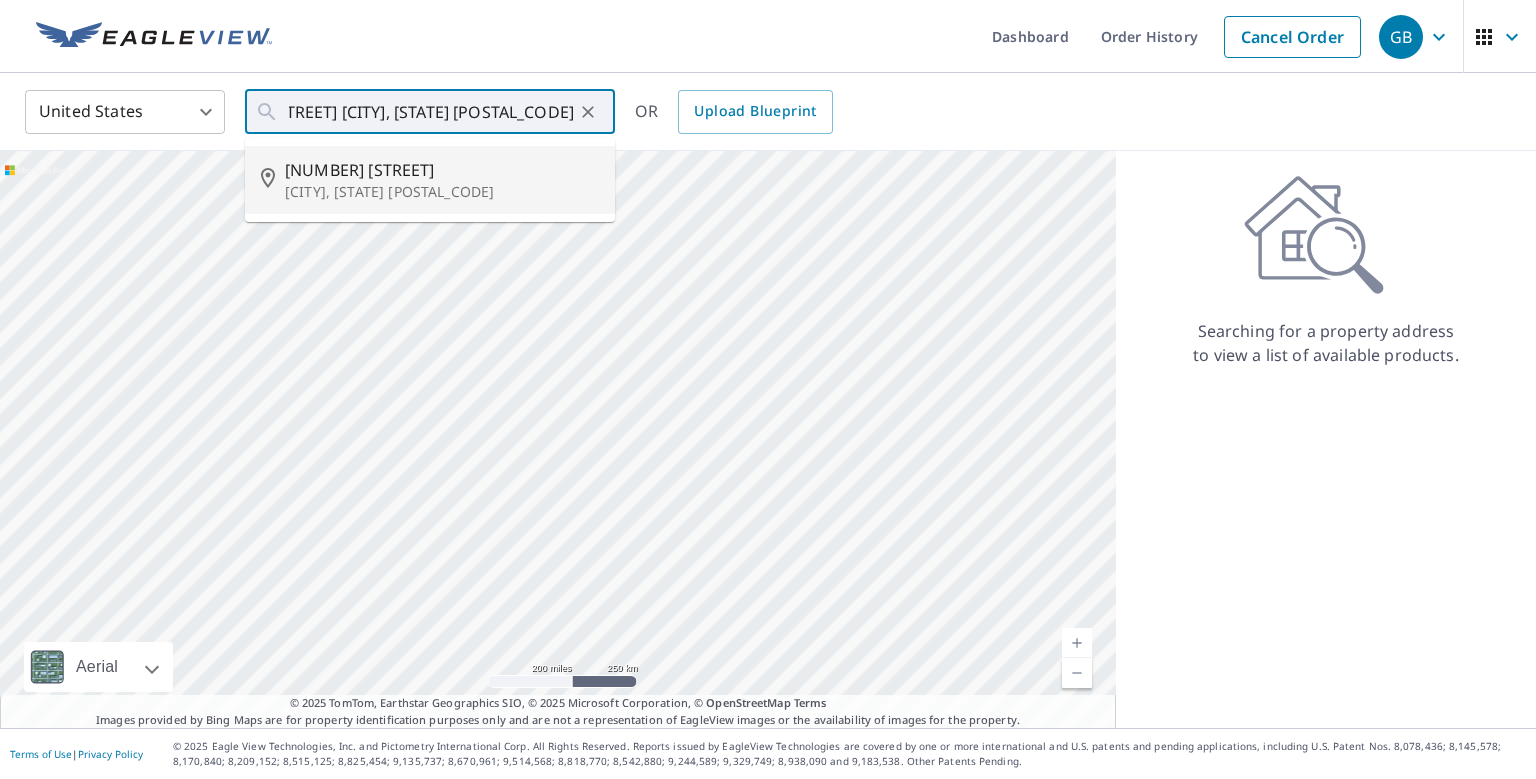 scroll, scrollTop: 0, scrollLeft: 16, axis: horizontal 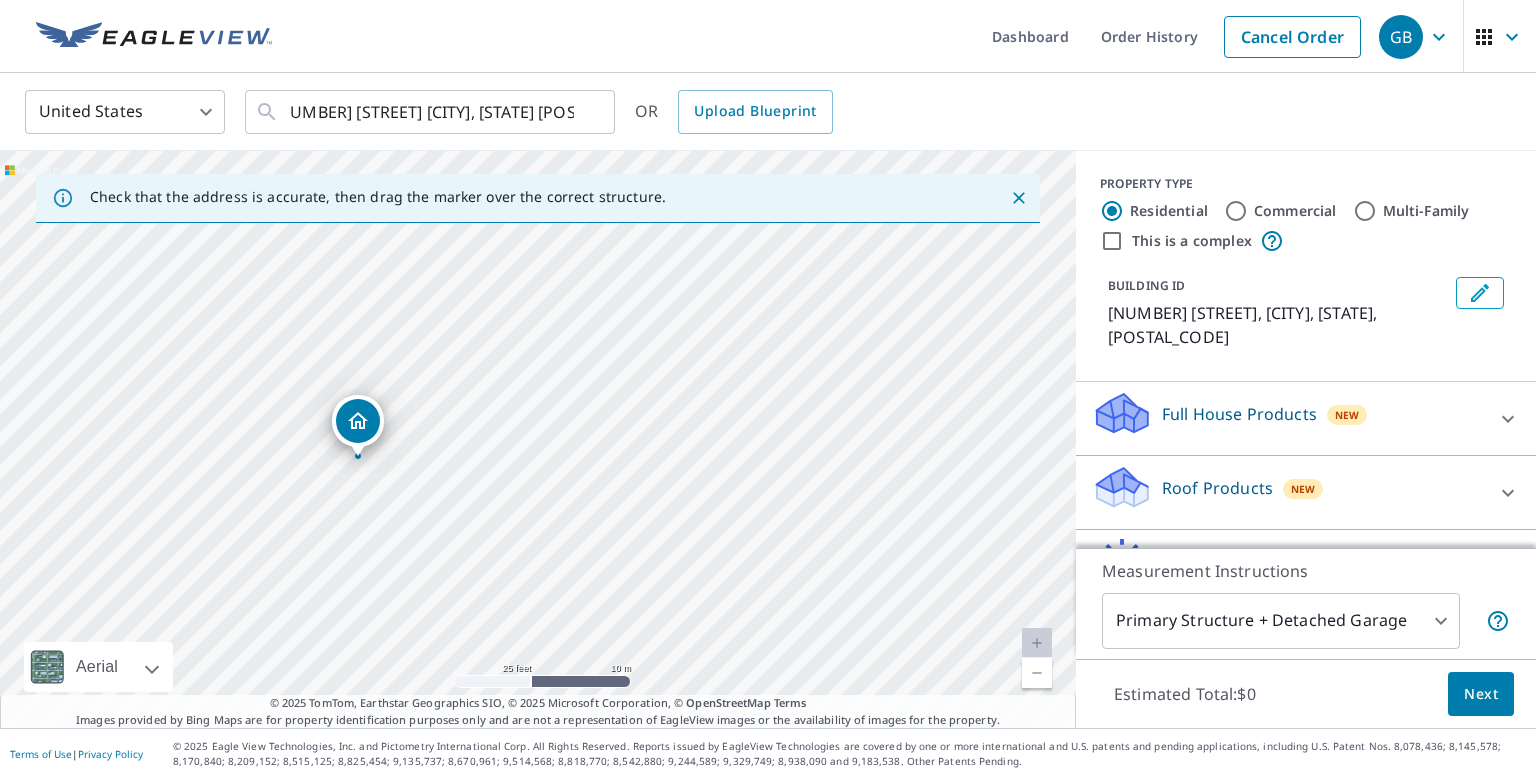 drag, startPoint x: 390, startPoint y: 441, endPoint x: 364, endPoint y: 429, distance: 28.635643 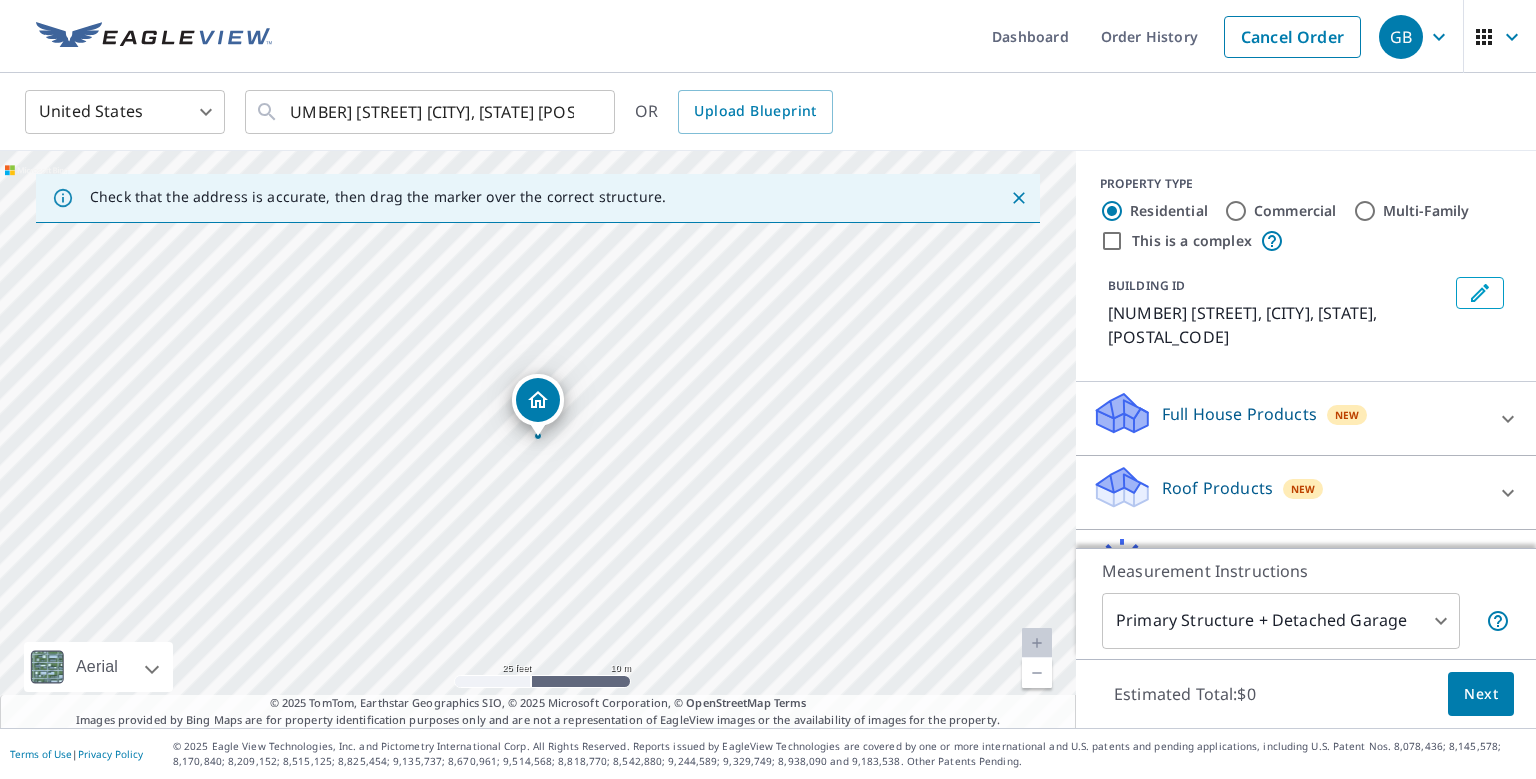 click 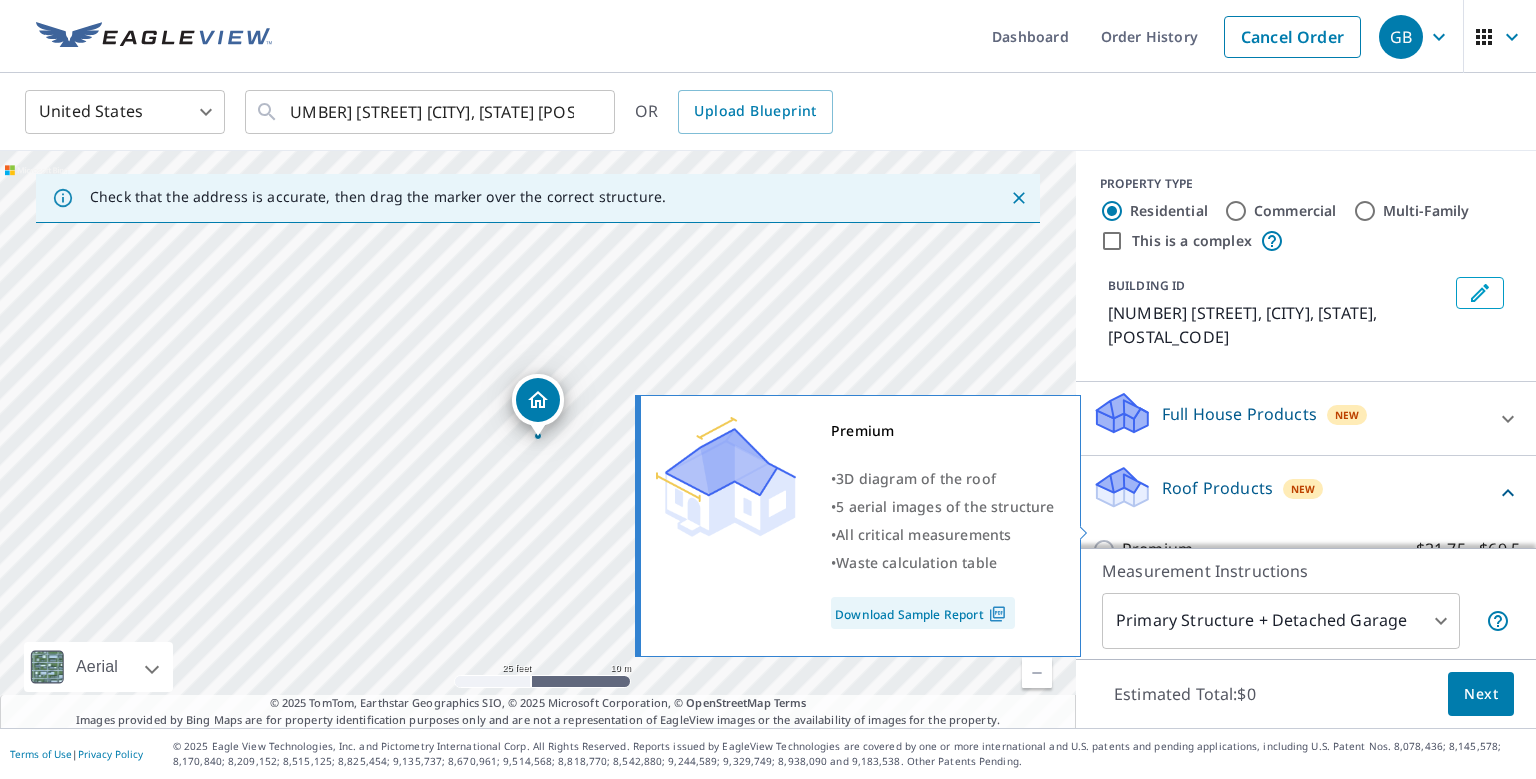 click on "Premium $21.75 - $69.5" at bounding box center (1107, 550) 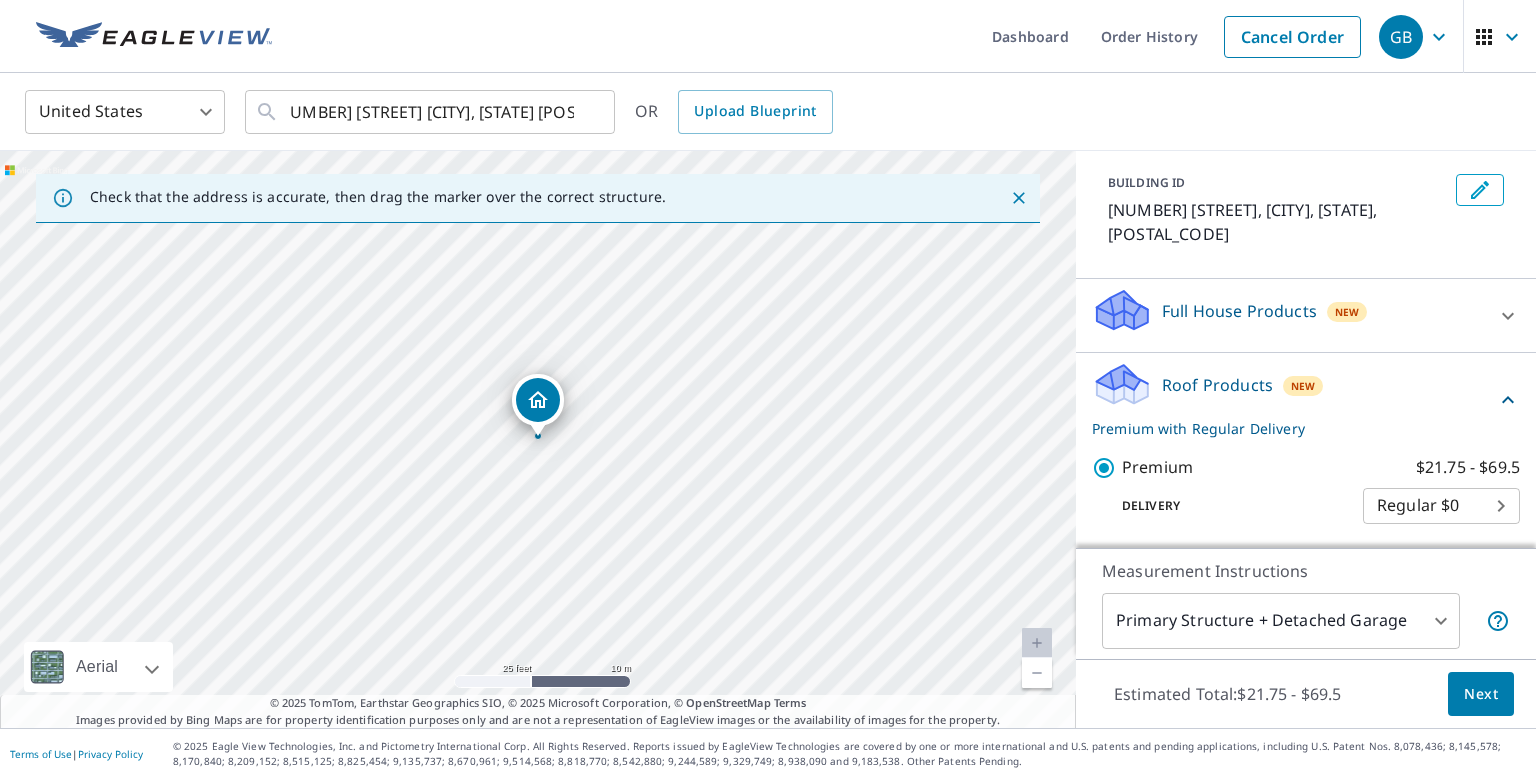 scroll, scrollTop: 259, scrollLeft: 0, axis: vertical 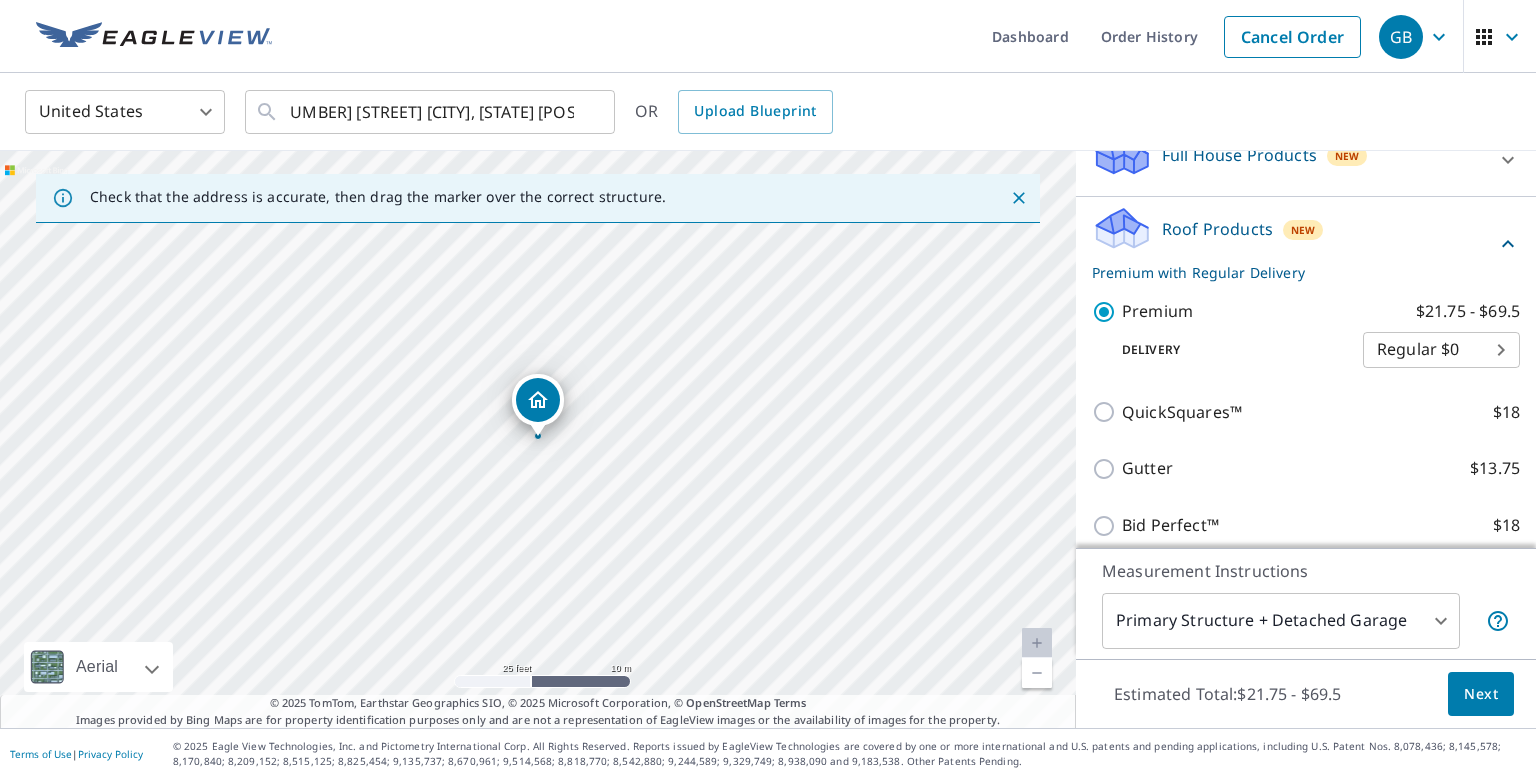 click on "Next" at bounding box center [1481, 694] 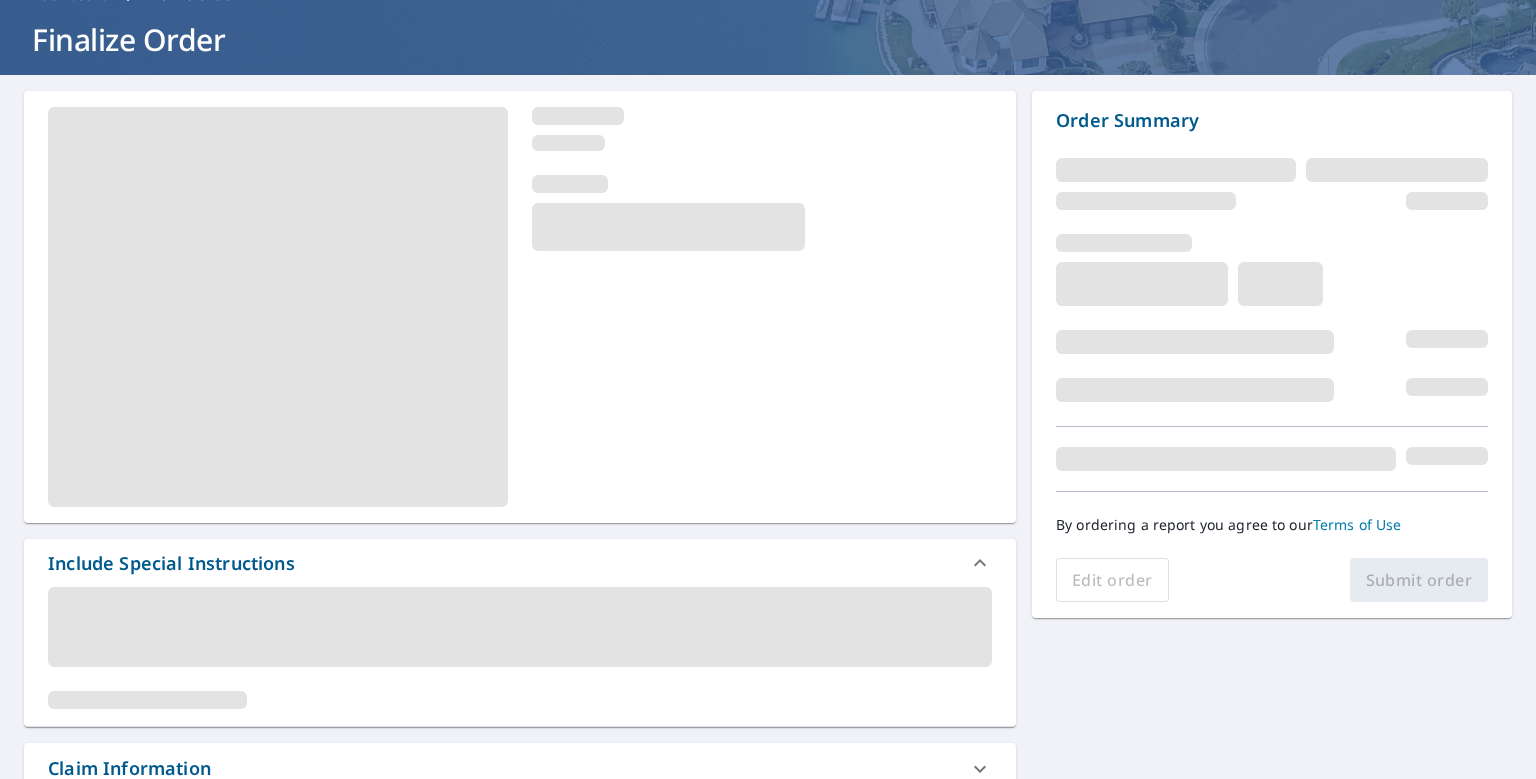 scroll, scrollTop: 259, scrollLeft: 0, axis: vertical 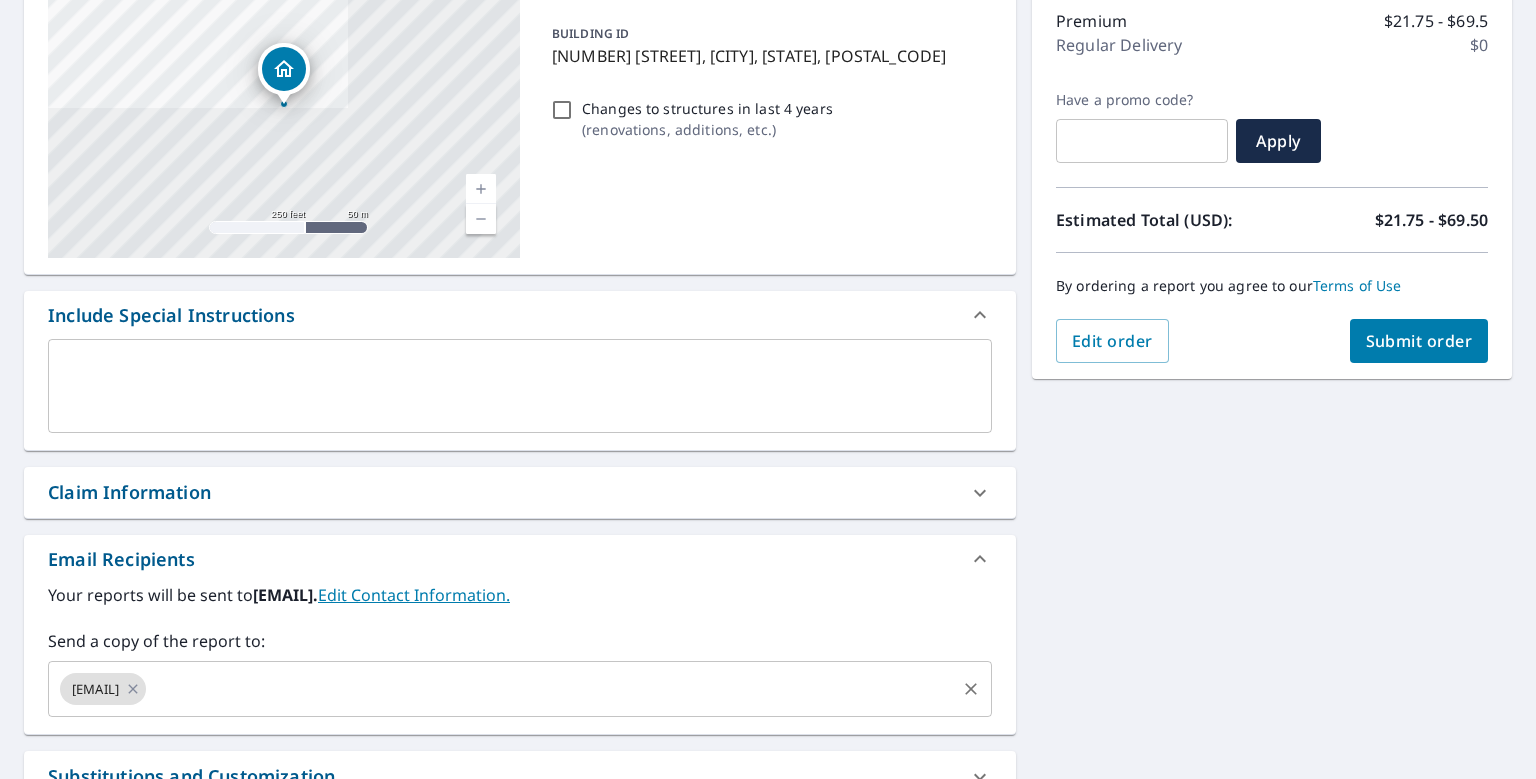 click at bounding box center (551, 689) 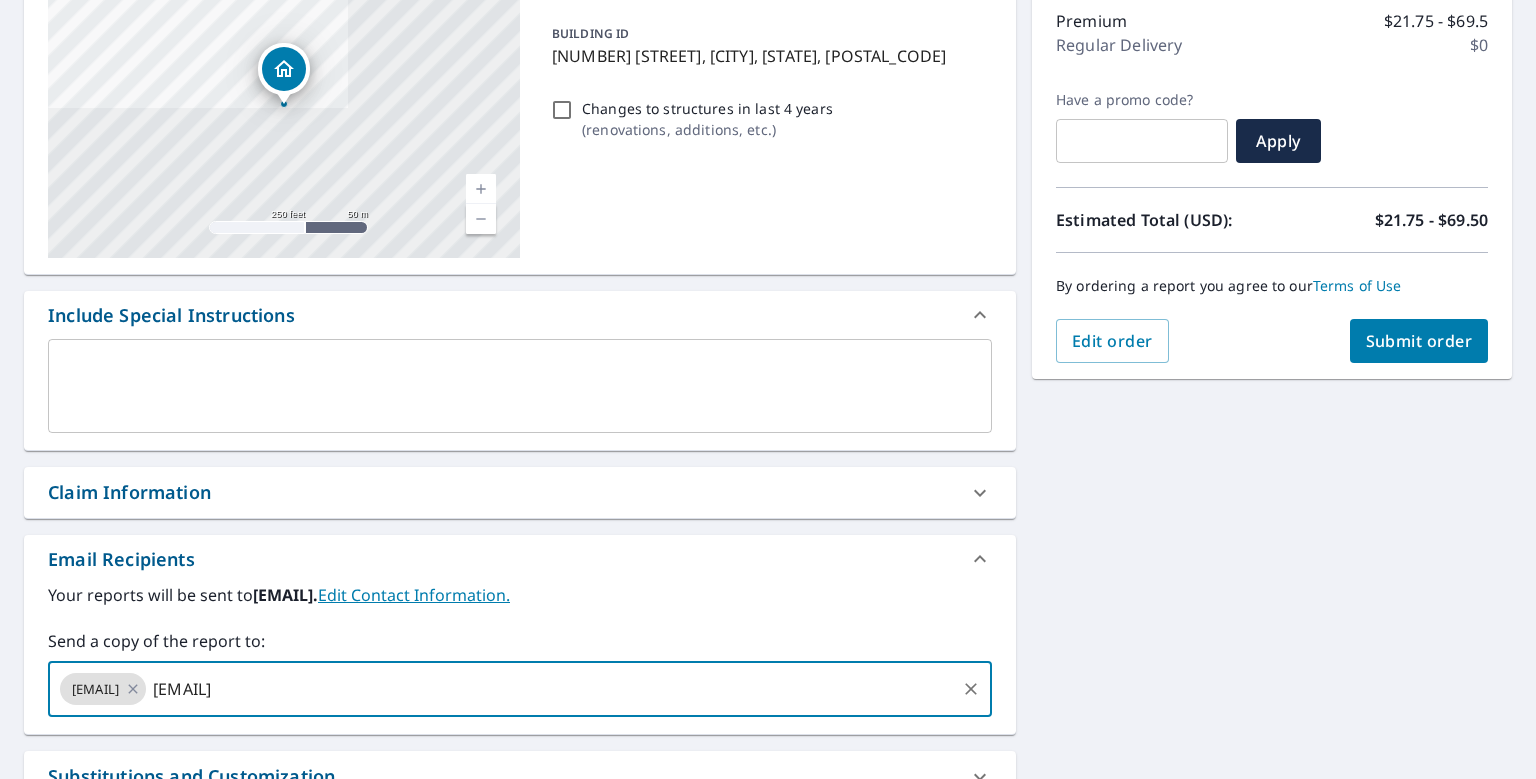 type on "[EMAIL]" 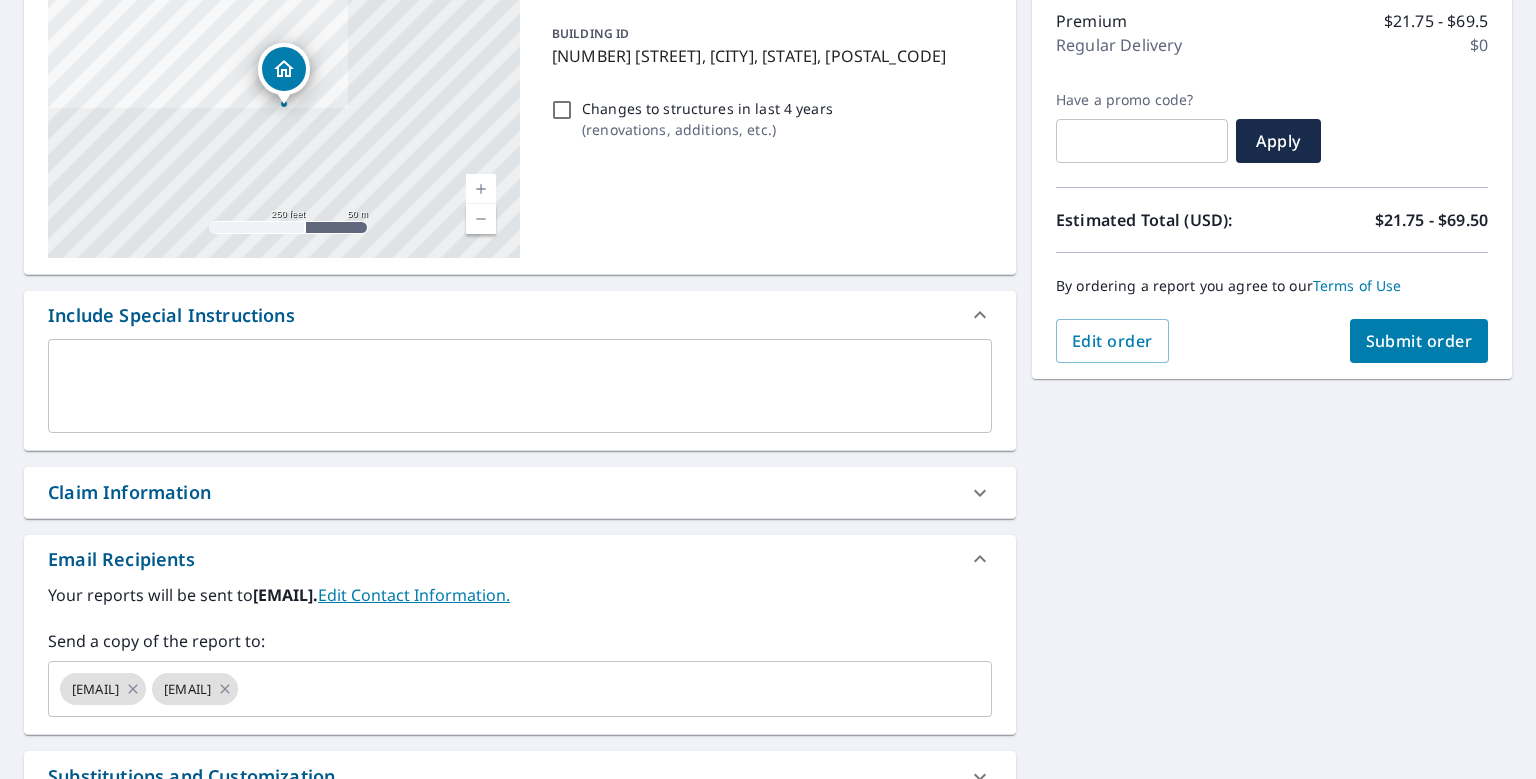 click on "Submit order" at bounding box center [1419, 341] 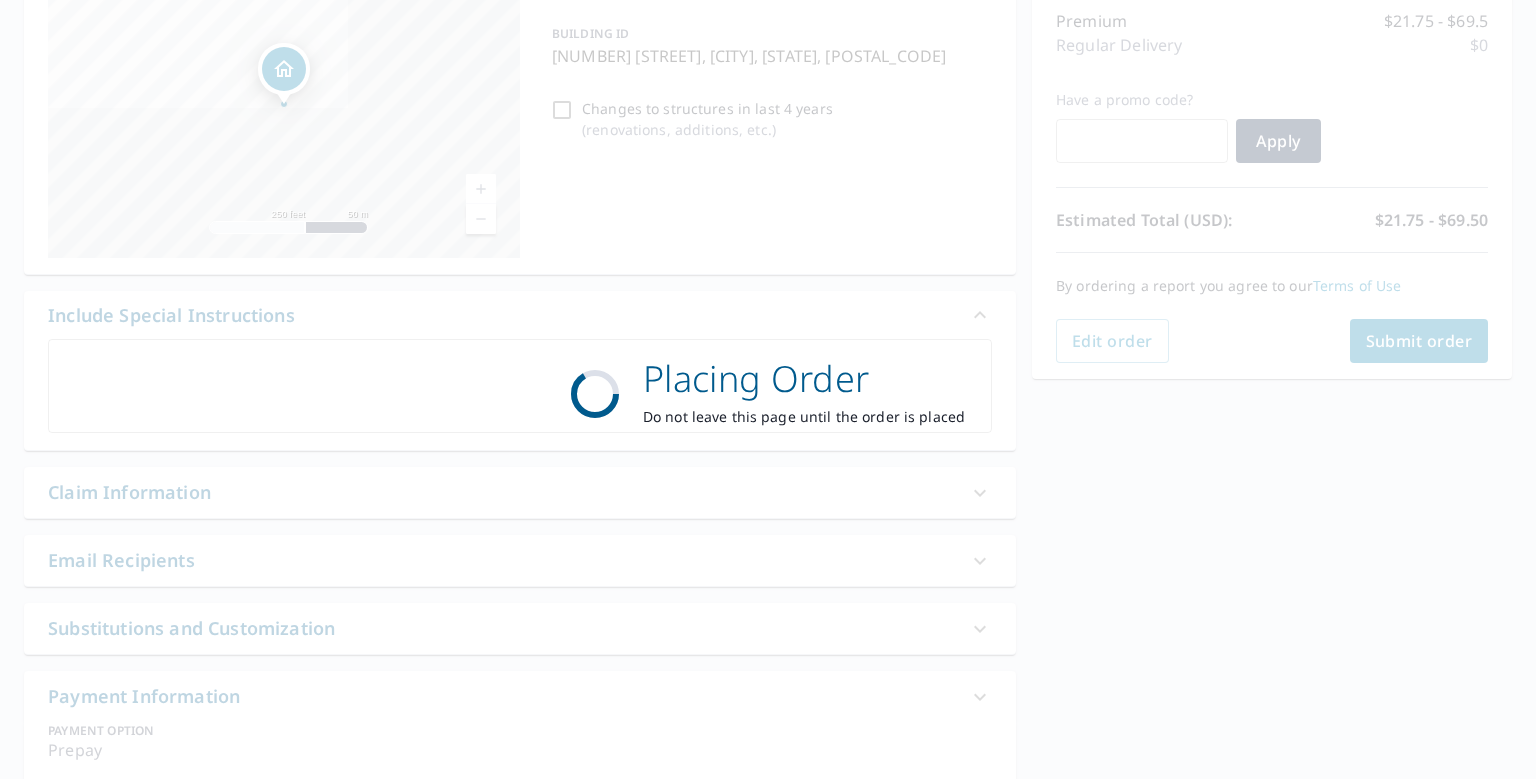 checkbox on "true" 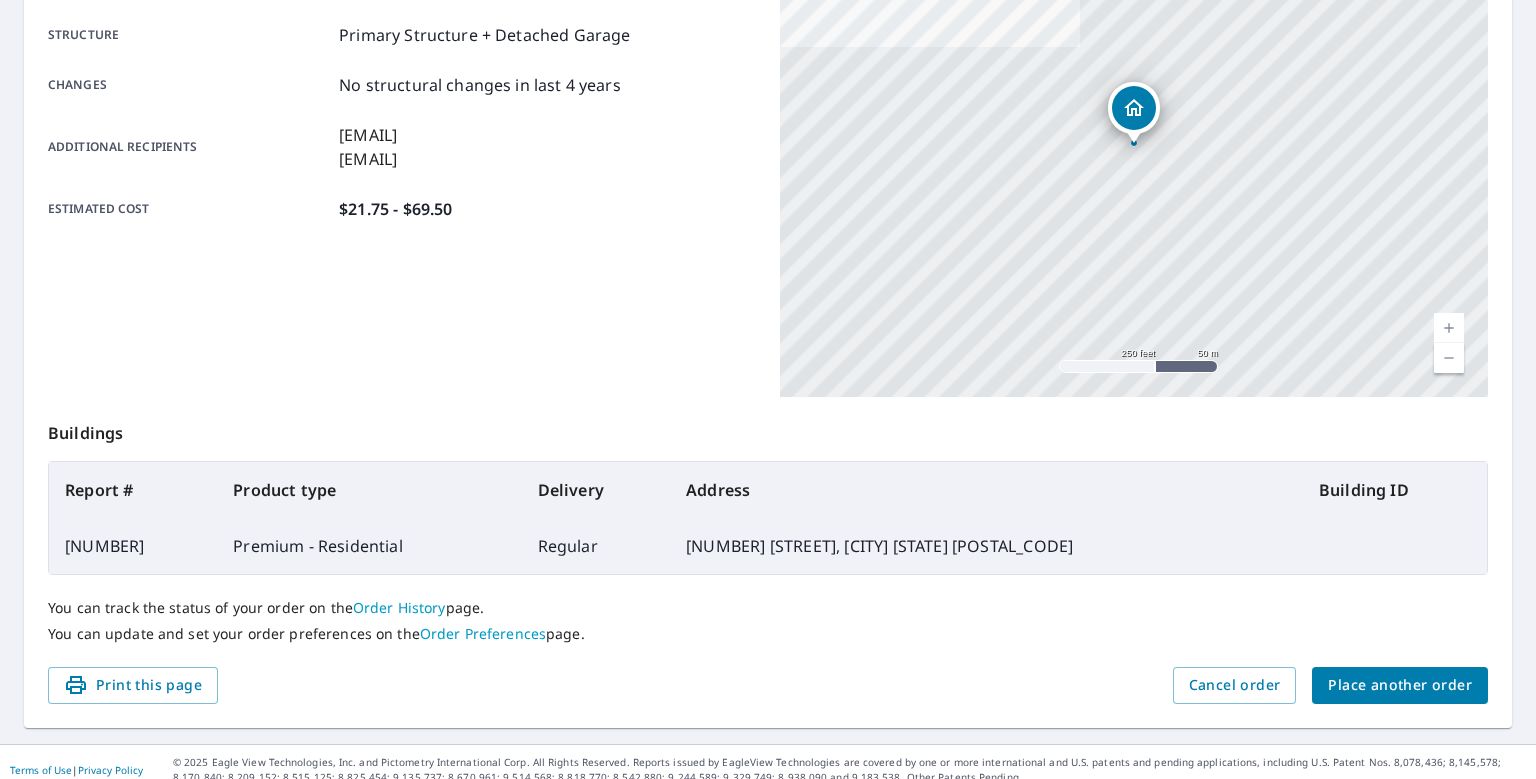 scroll, scrollTop: 396, scrollLeft: 0, axis: vertical 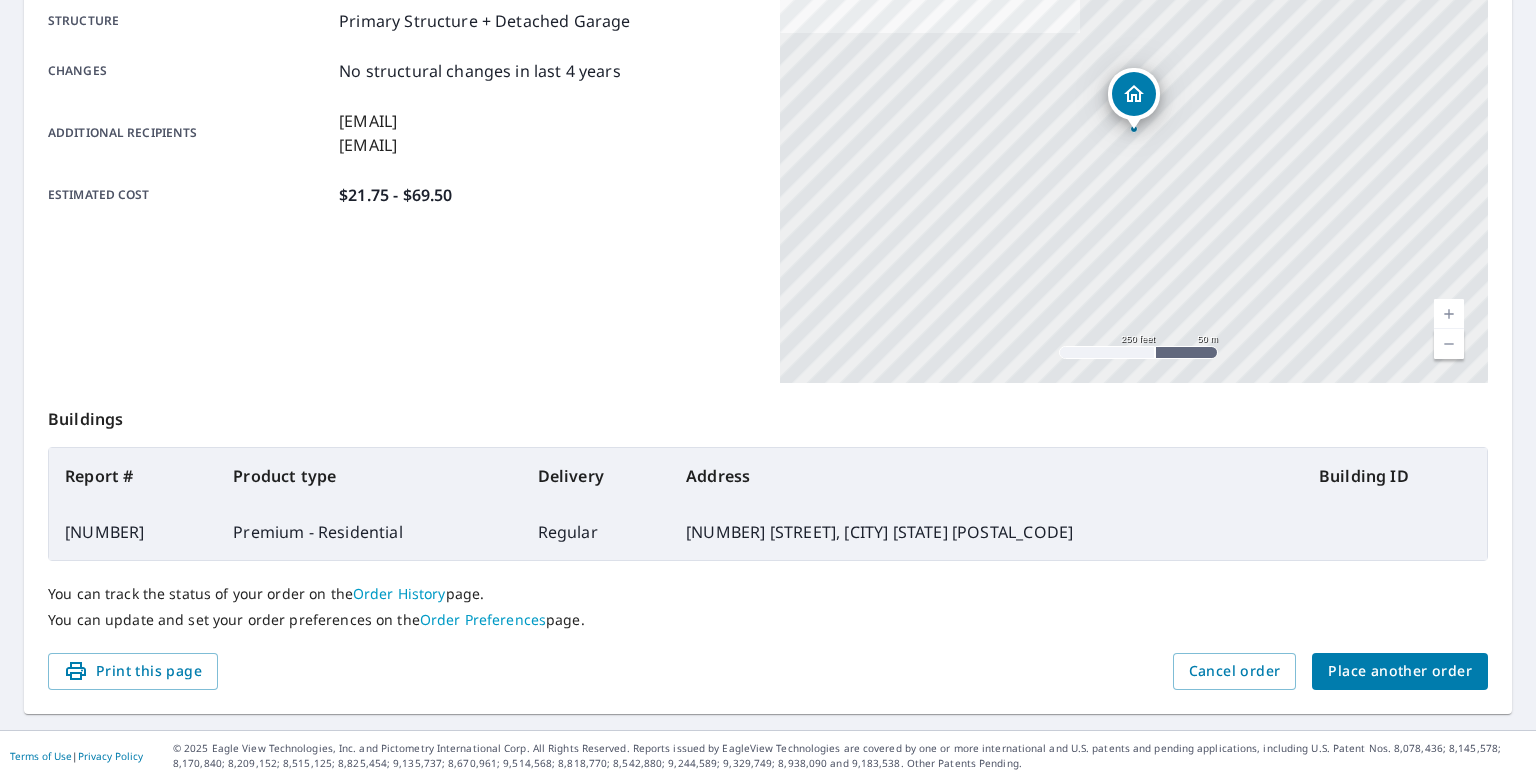 click on "Place another order" at bounding box center [1400, 671] 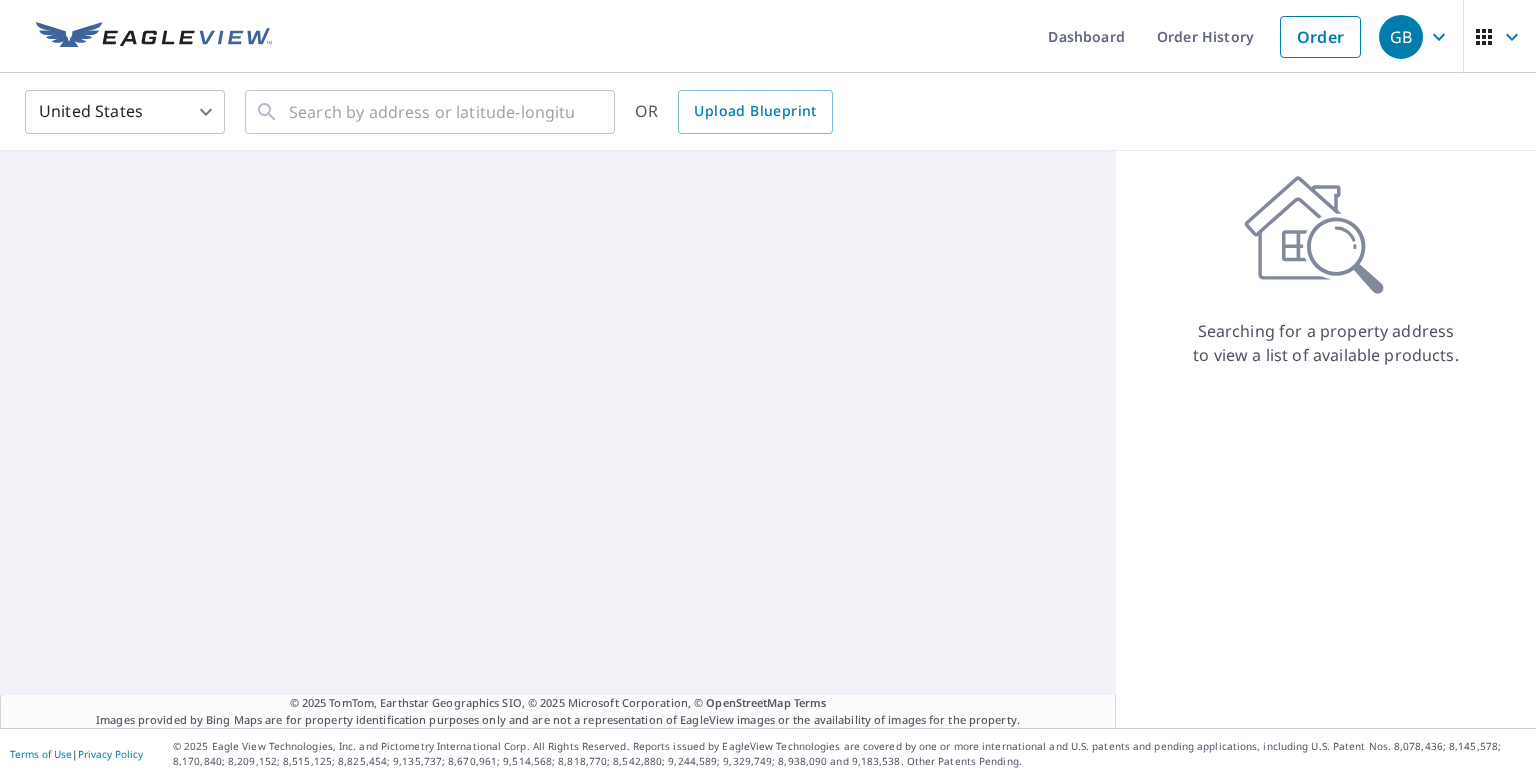 scroll, scrollTop: 0, scrollLeft: 0, axis: both 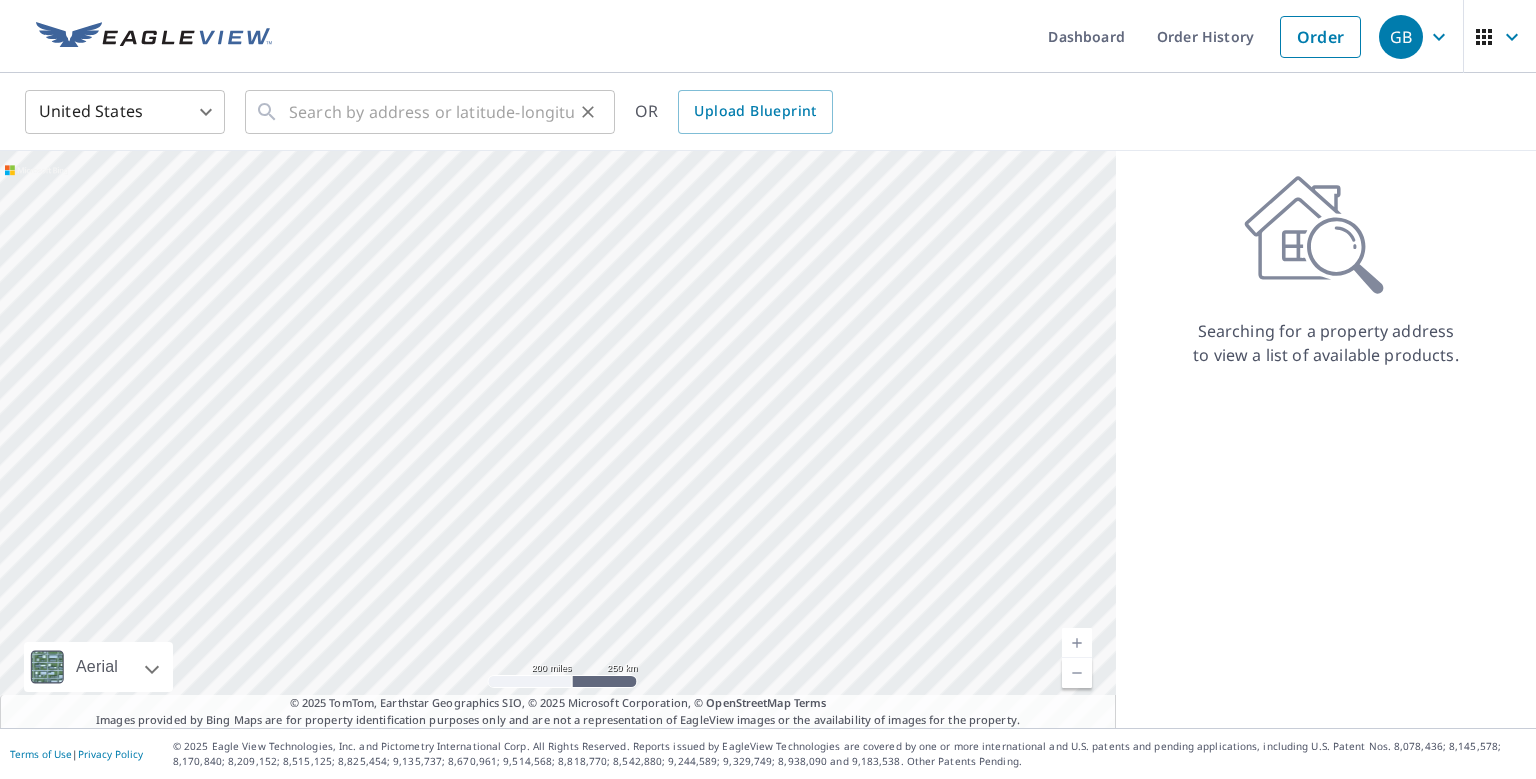 click on "​" at bounding box center (430, 112) 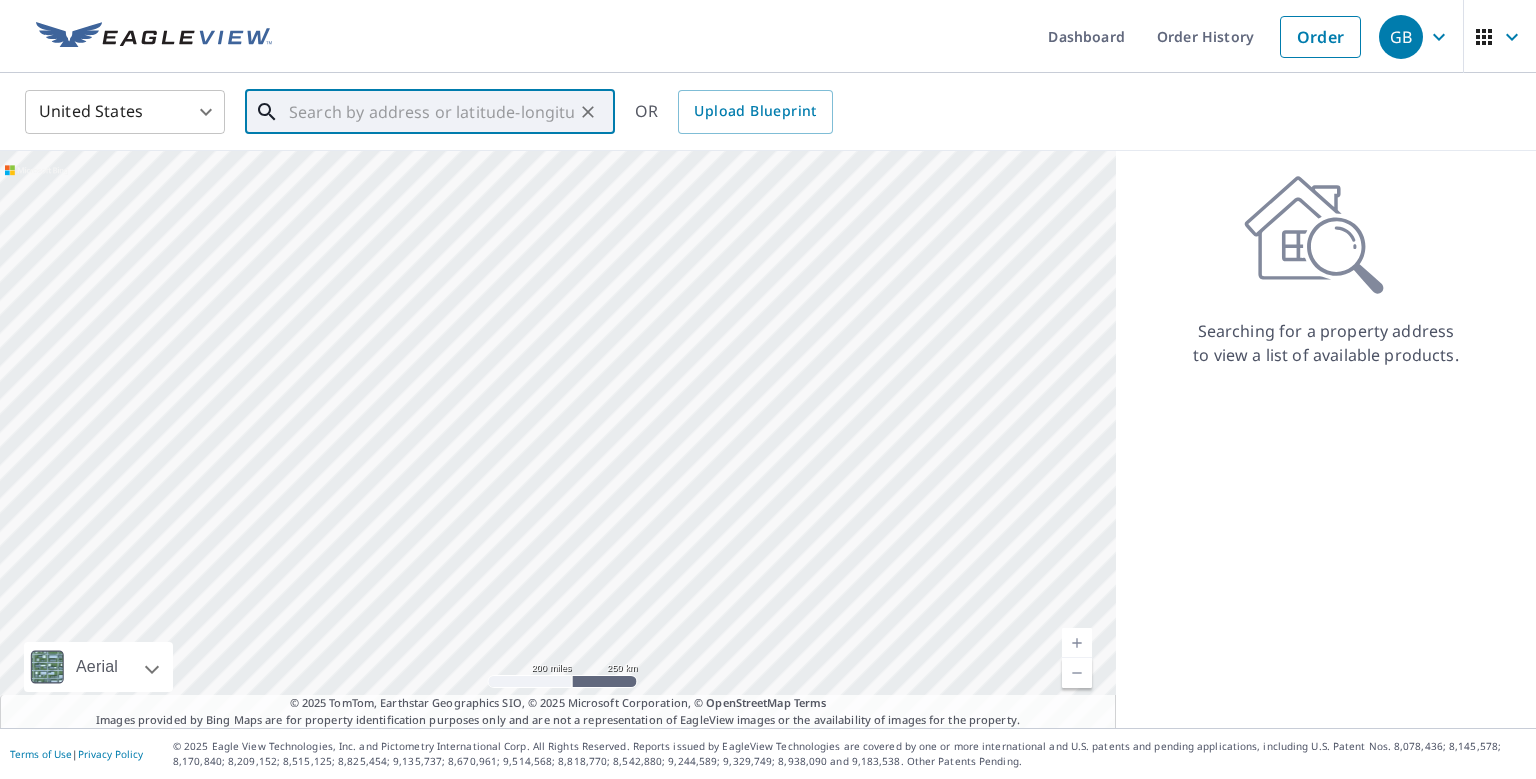 paste on "[NUMBER] [STREET], [CITY], [STATE] [POSTAL_CODE]" 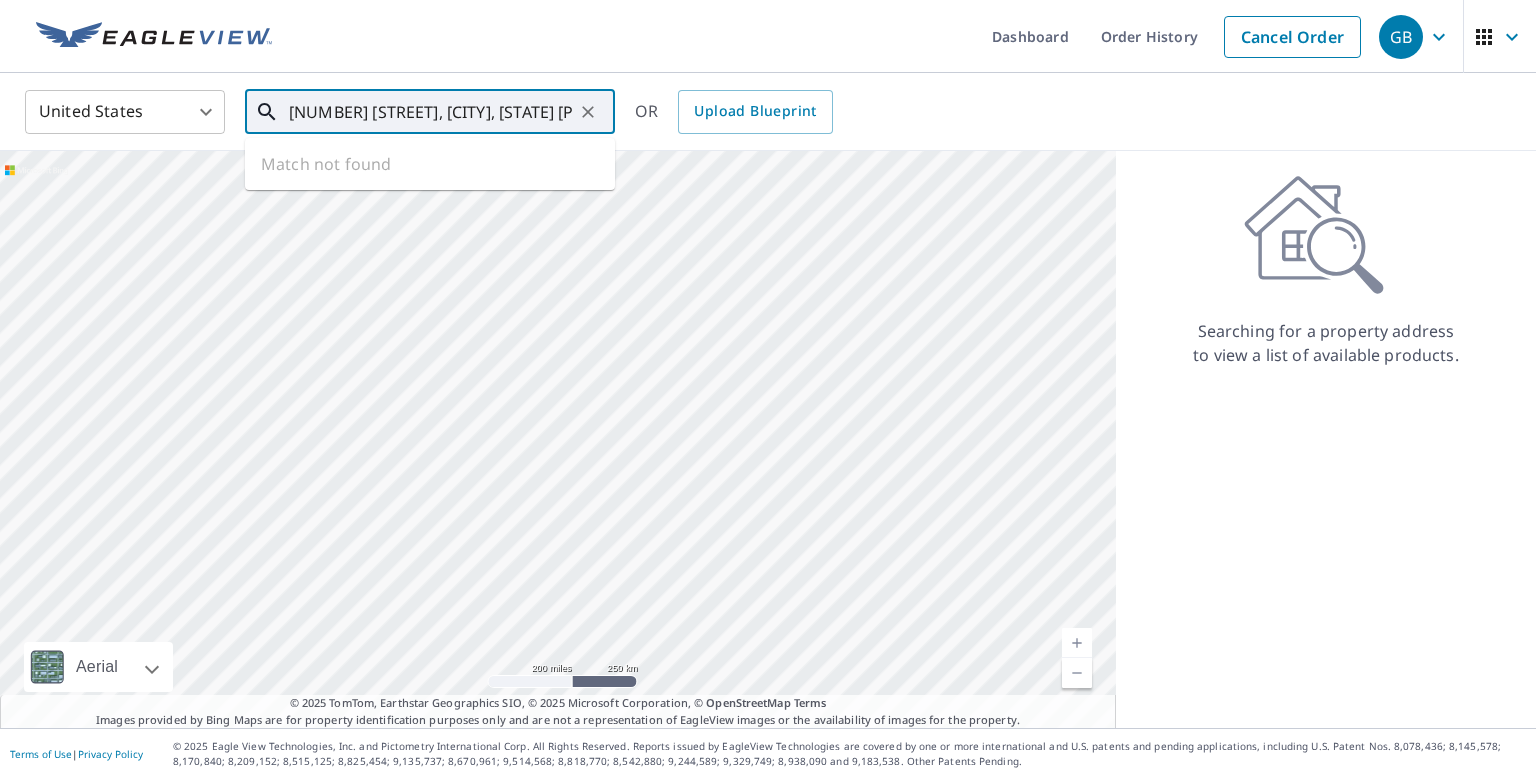 scroll, scrollTop: 0, scrollLeft: 109, axis: horizontal 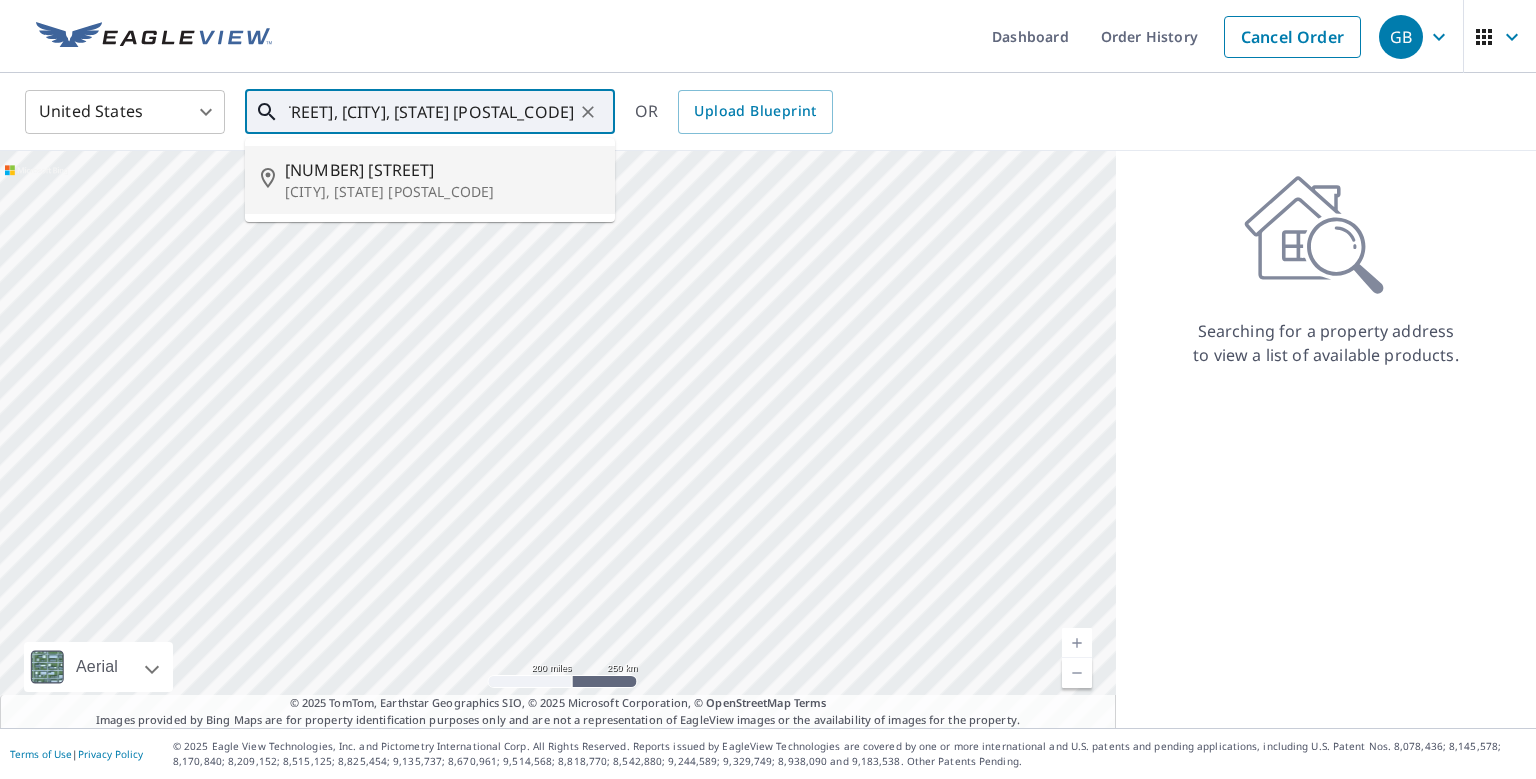 click on "[NUMBER] [STREET]" at bounding box center (442, 170) 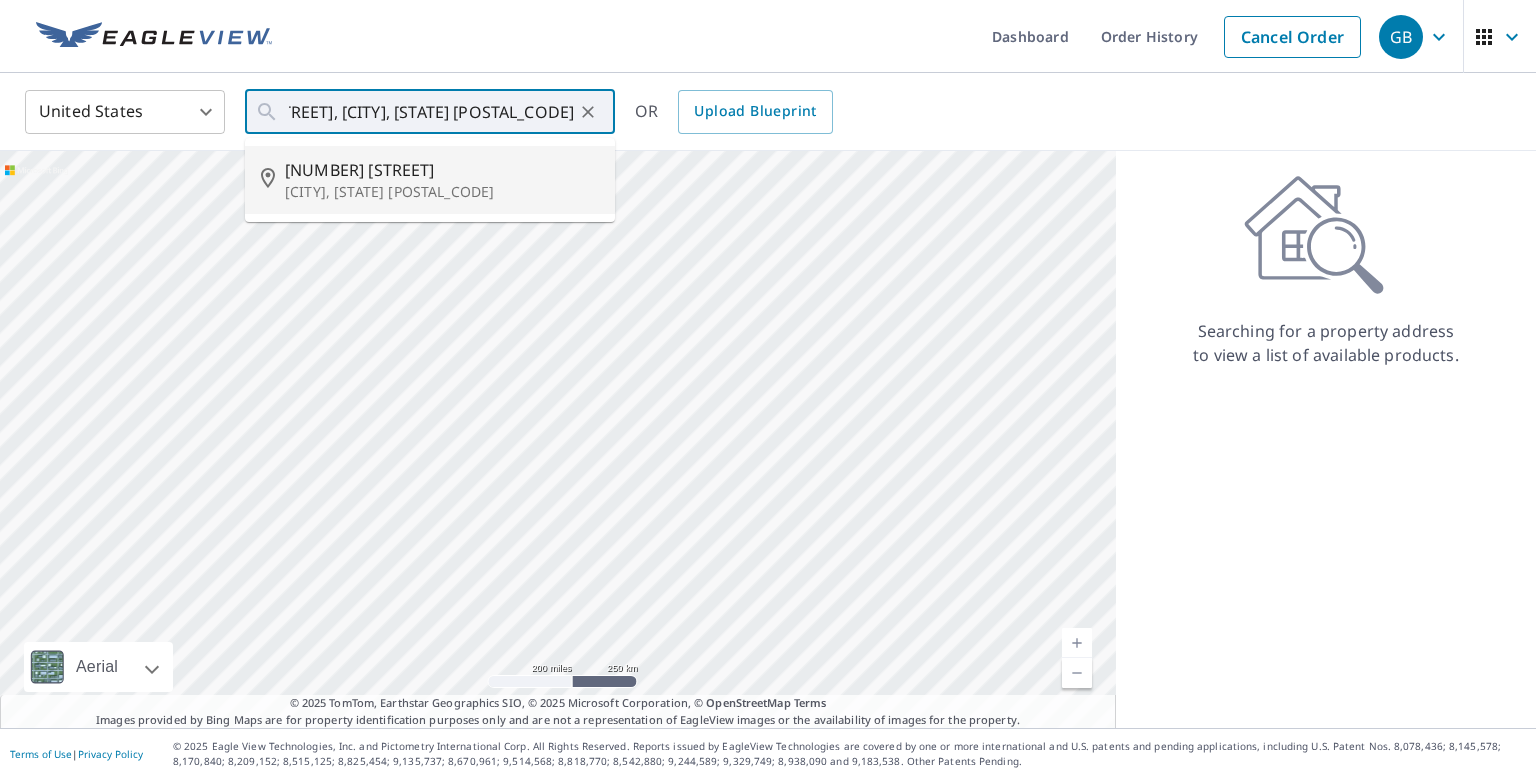type on "[NUMBER] [STREET] [CITY], [STATE] [POSTAL_CODE]" 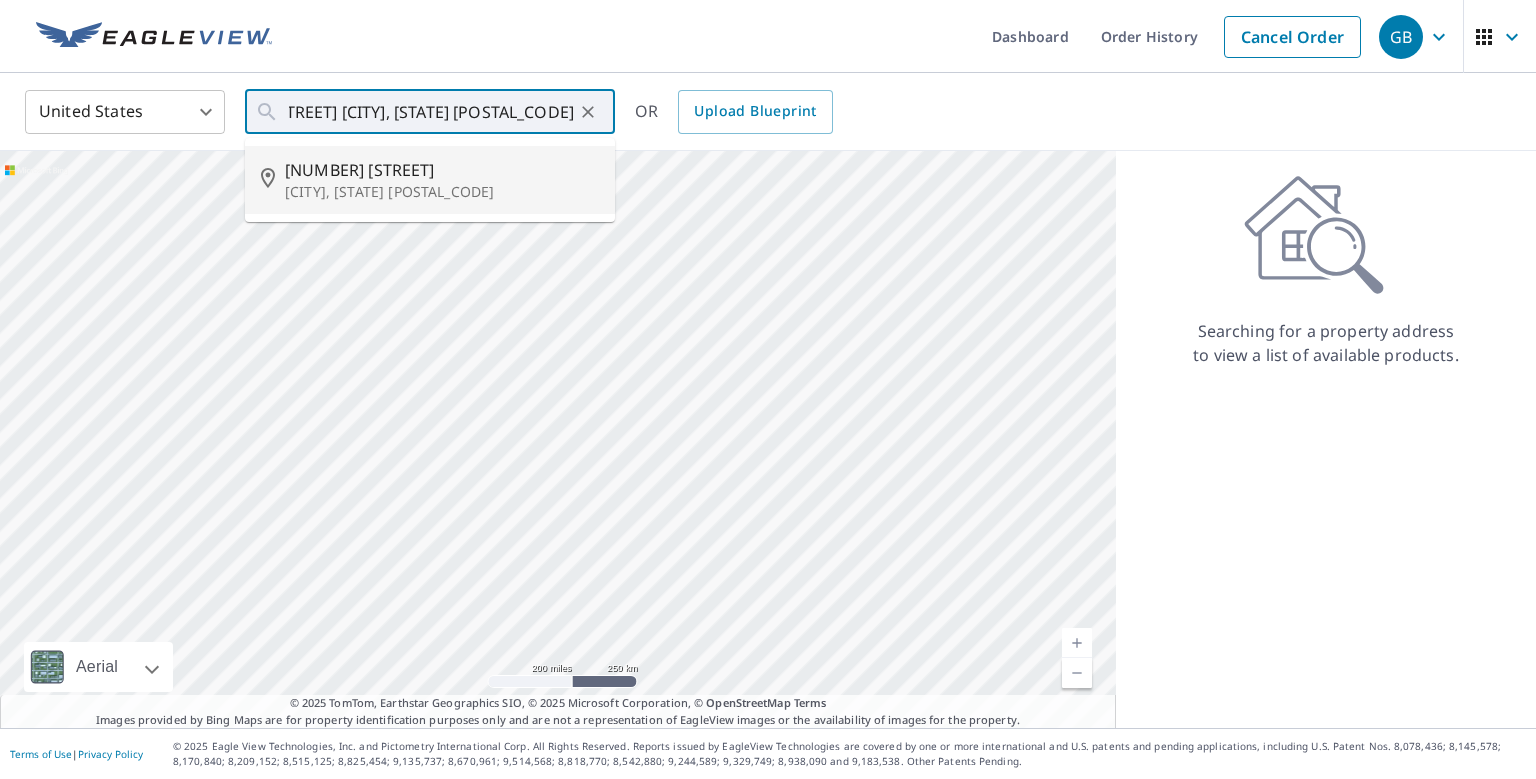 scroll, scrollTop: 0, scrollLeft: 20, axis: horizontal 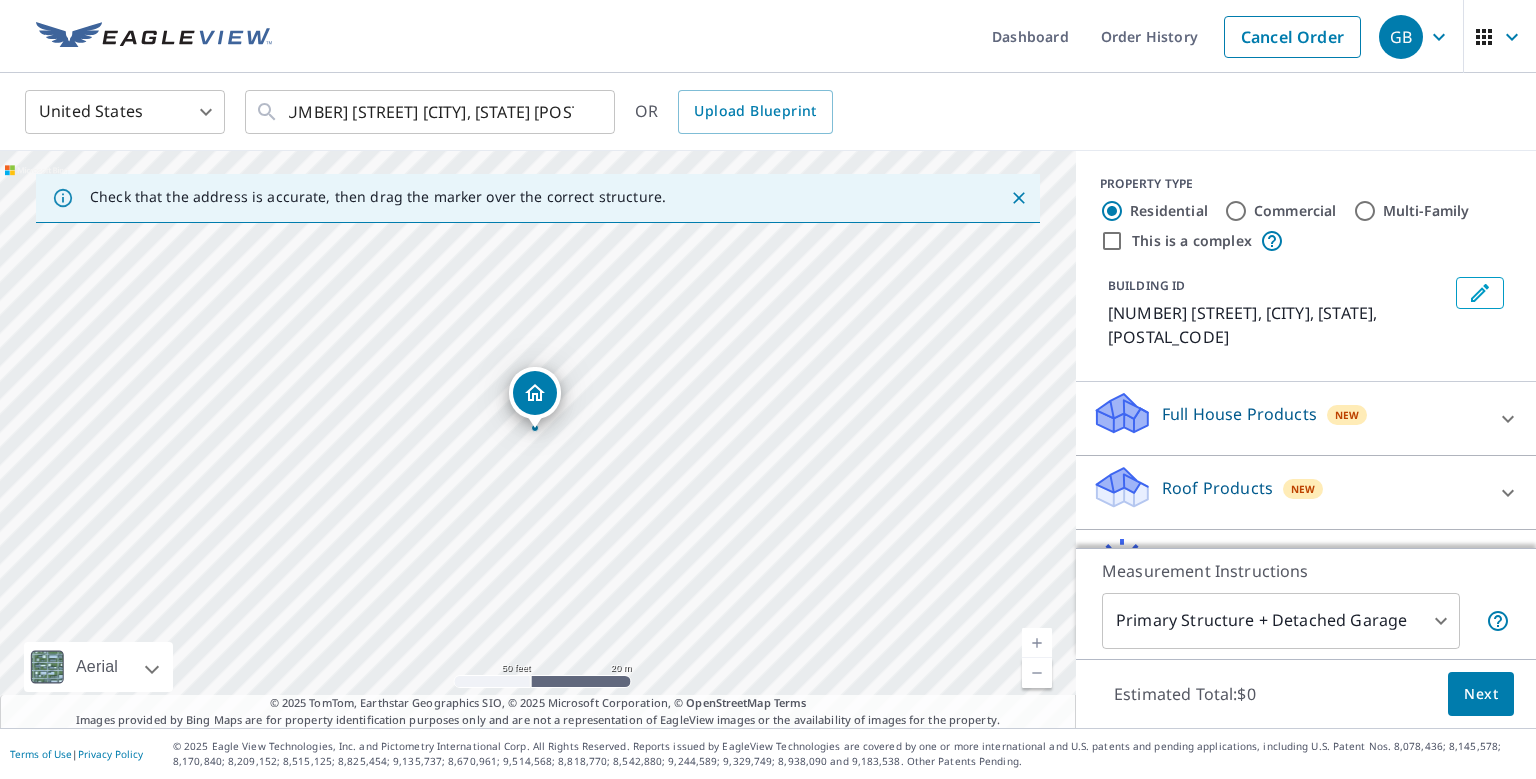 click on "[NUMBER] [STREET] [CITY], [STATE] [POSTAL_CODE]" at bounding box center (538, 439) 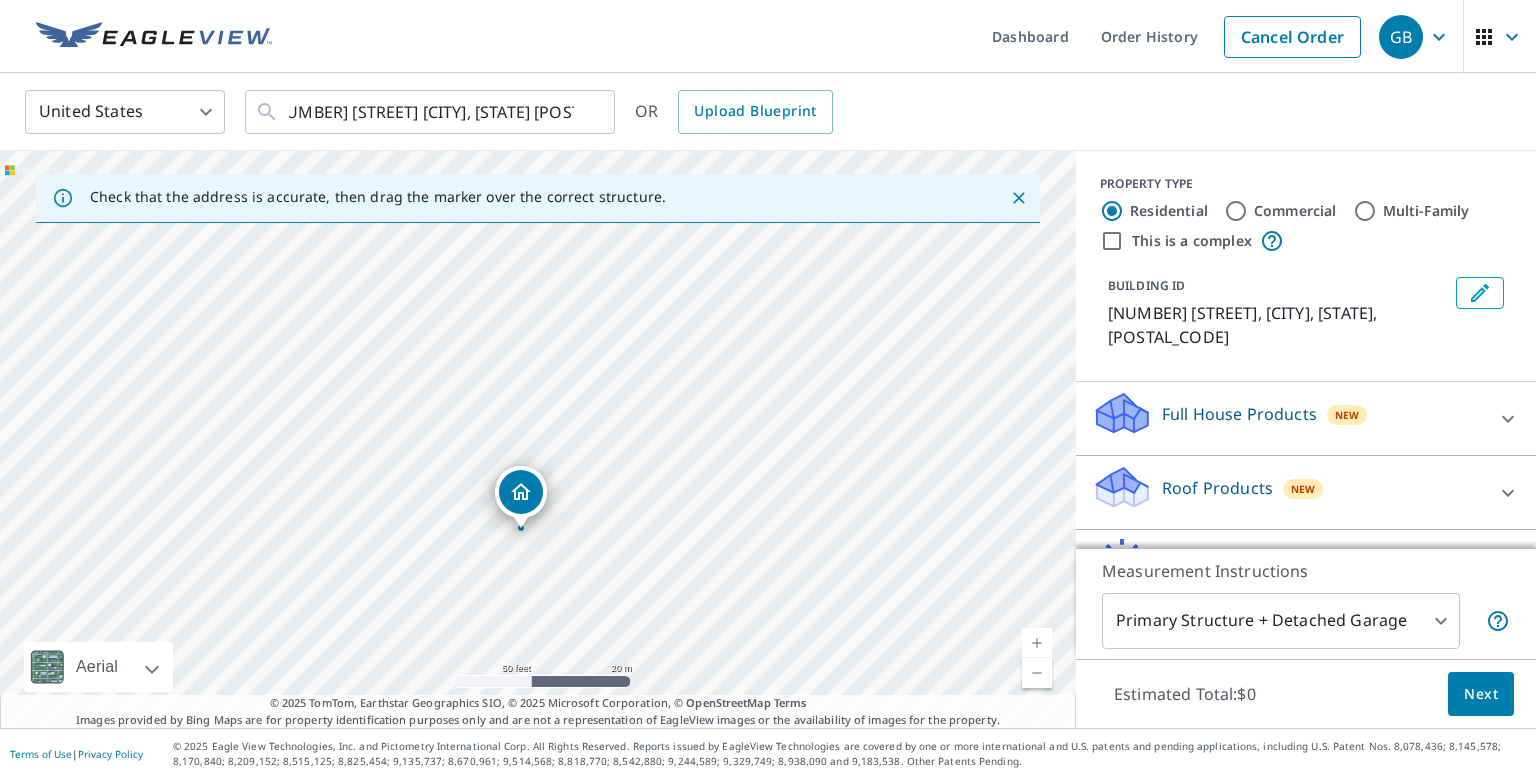 drag, startPoint x: 692, startPoint y: 394, endPoint x: 674, endPoint y: 464, distance: 72.277245 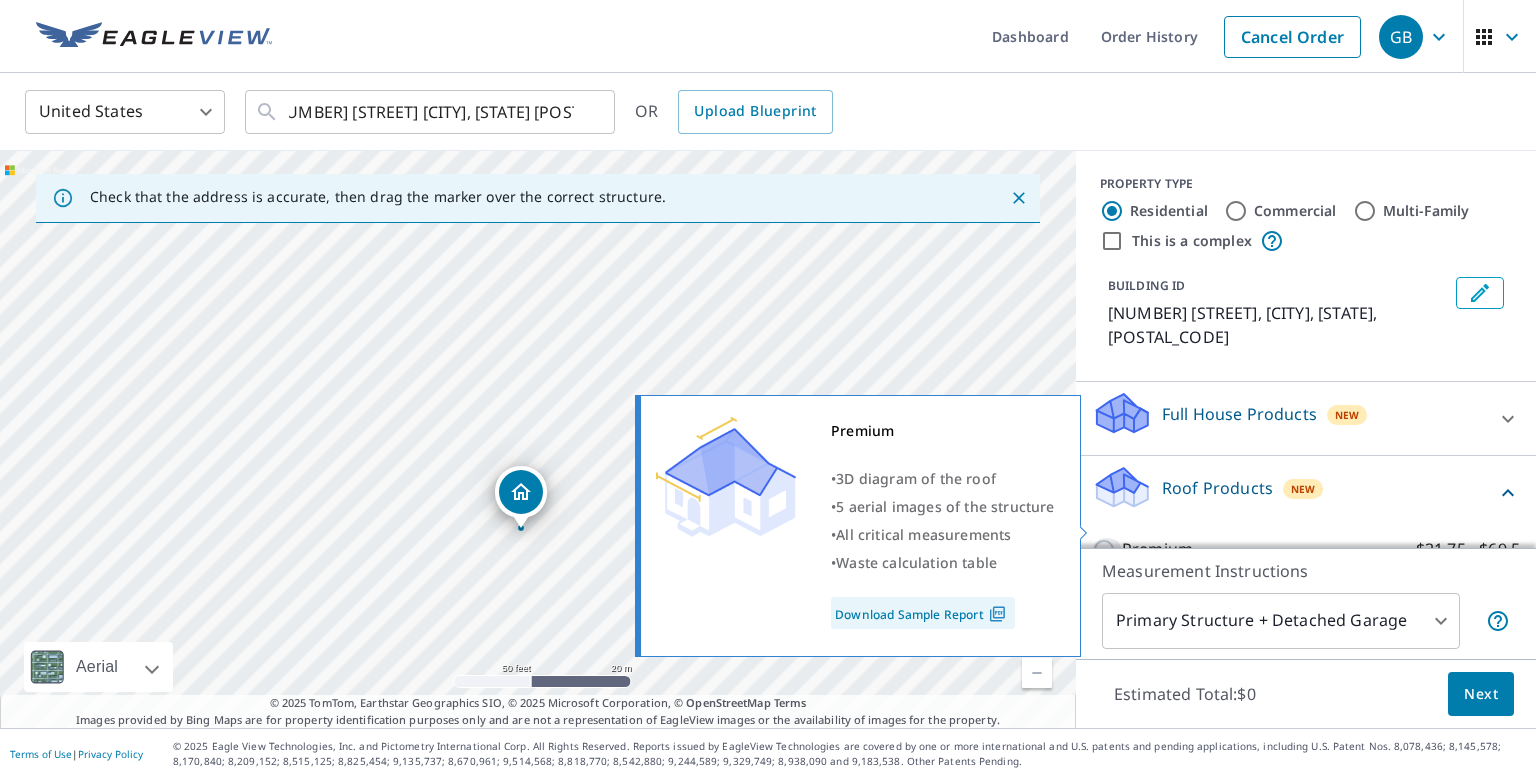 click on "Premium $21.75 - $69.5" at bounding box center [1107, 550] 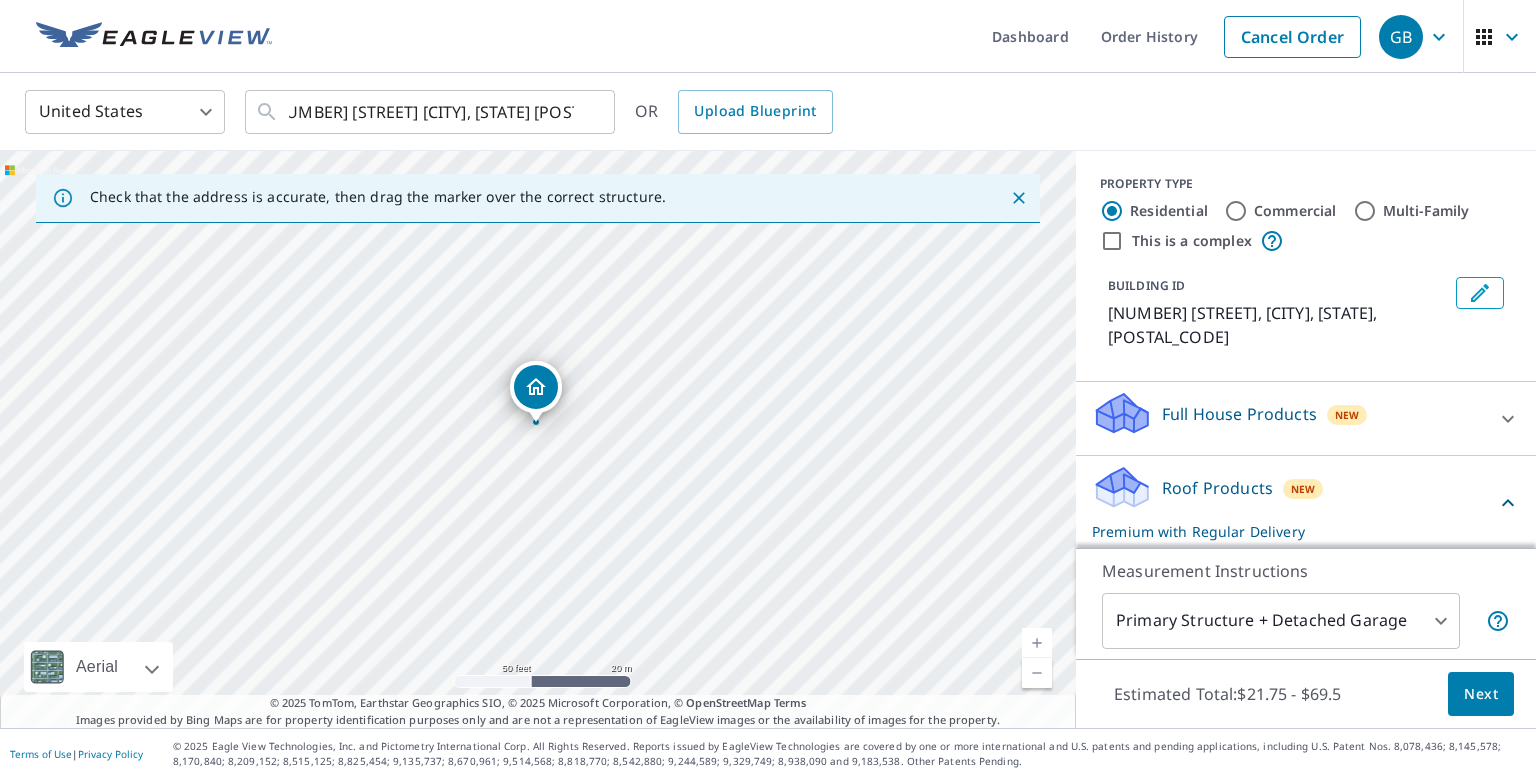 drag, startPoint x: 540, startPoint y: 419, endPoint x: 538, endPoint y: 405, distance: 14.142136 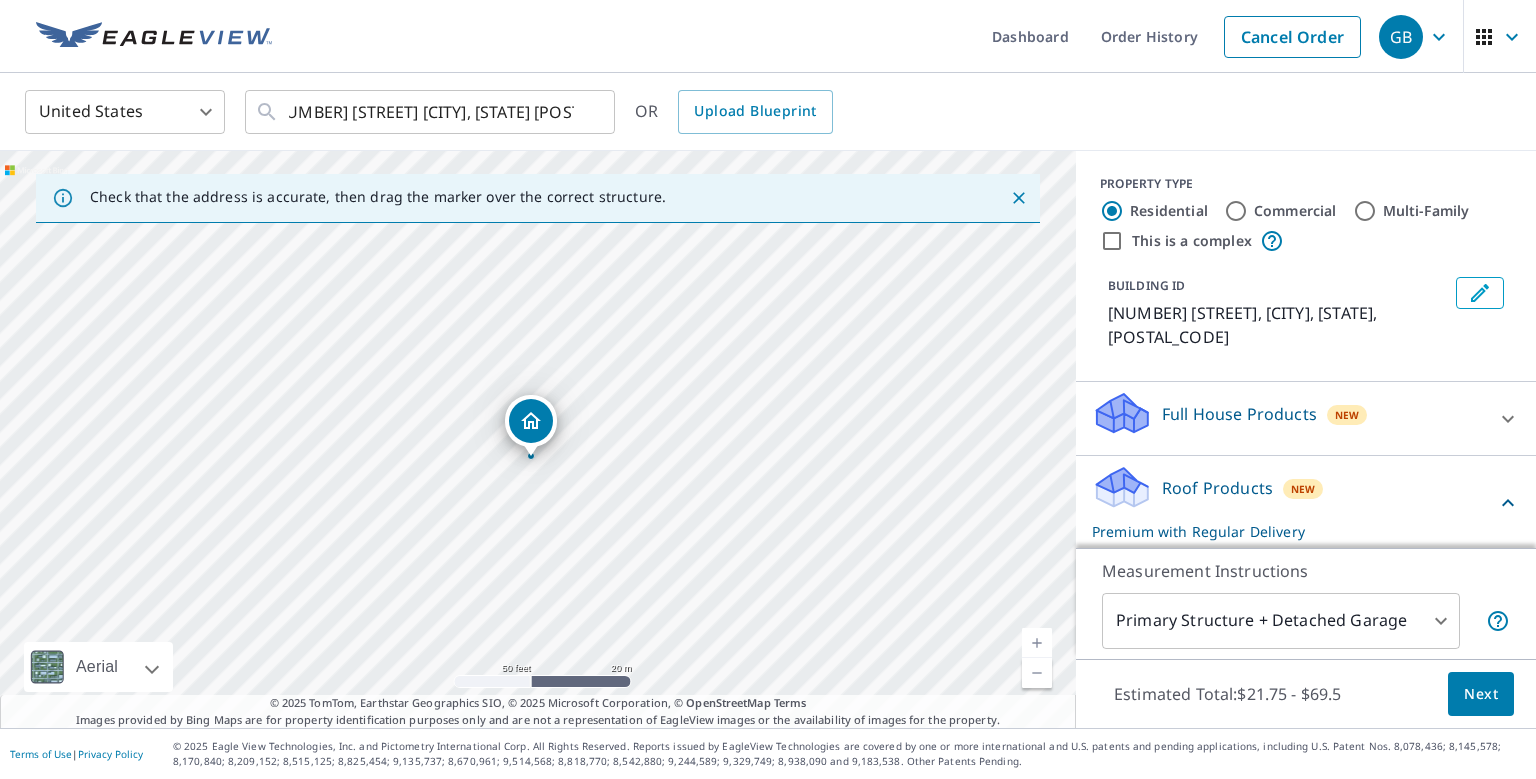 drag, startPoint x: 540, startPoint y: 429, endPoint x: 533, endPoint y: 449, distance: 21.189621 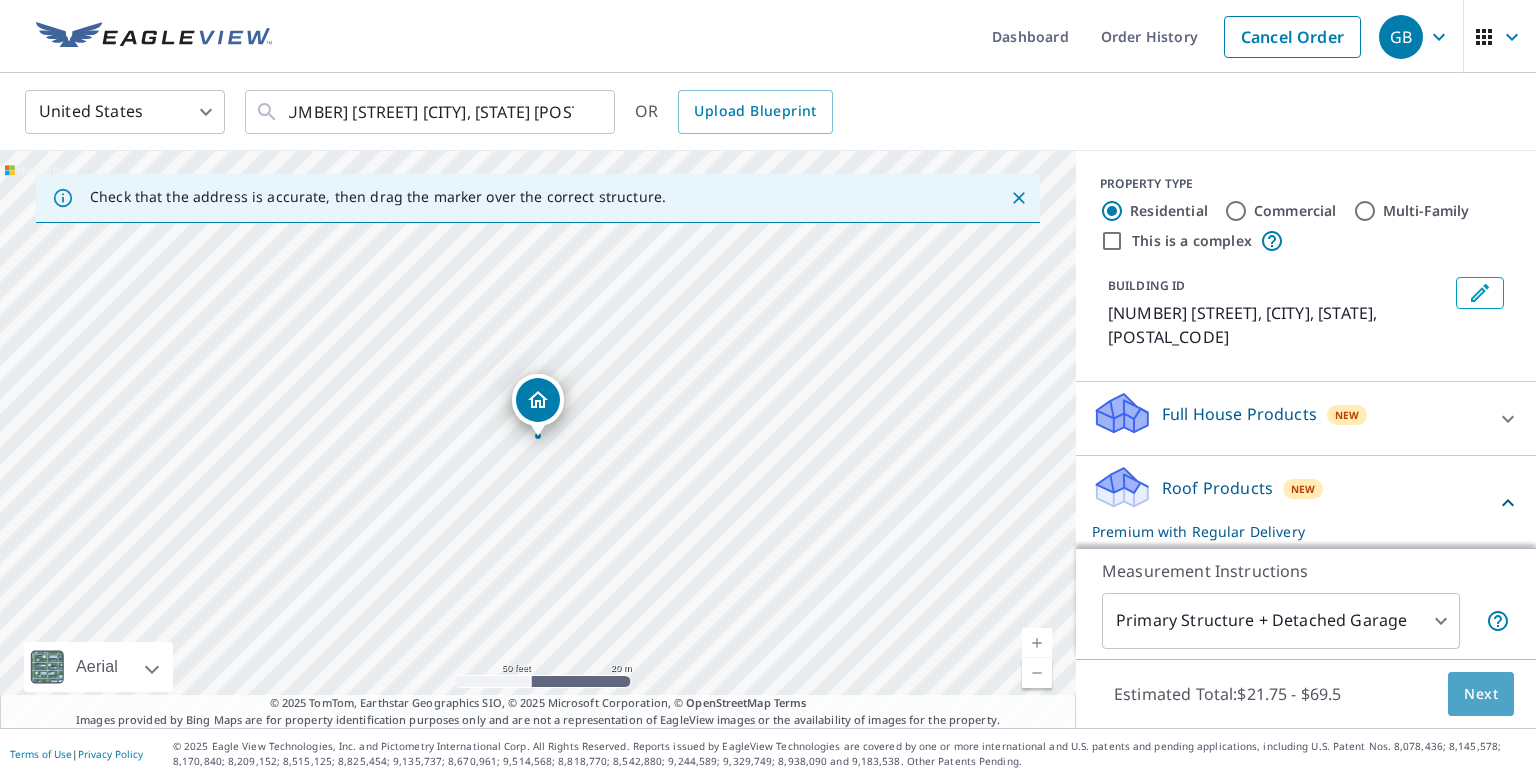 click on "Next" at bounding box center (1481, 694) 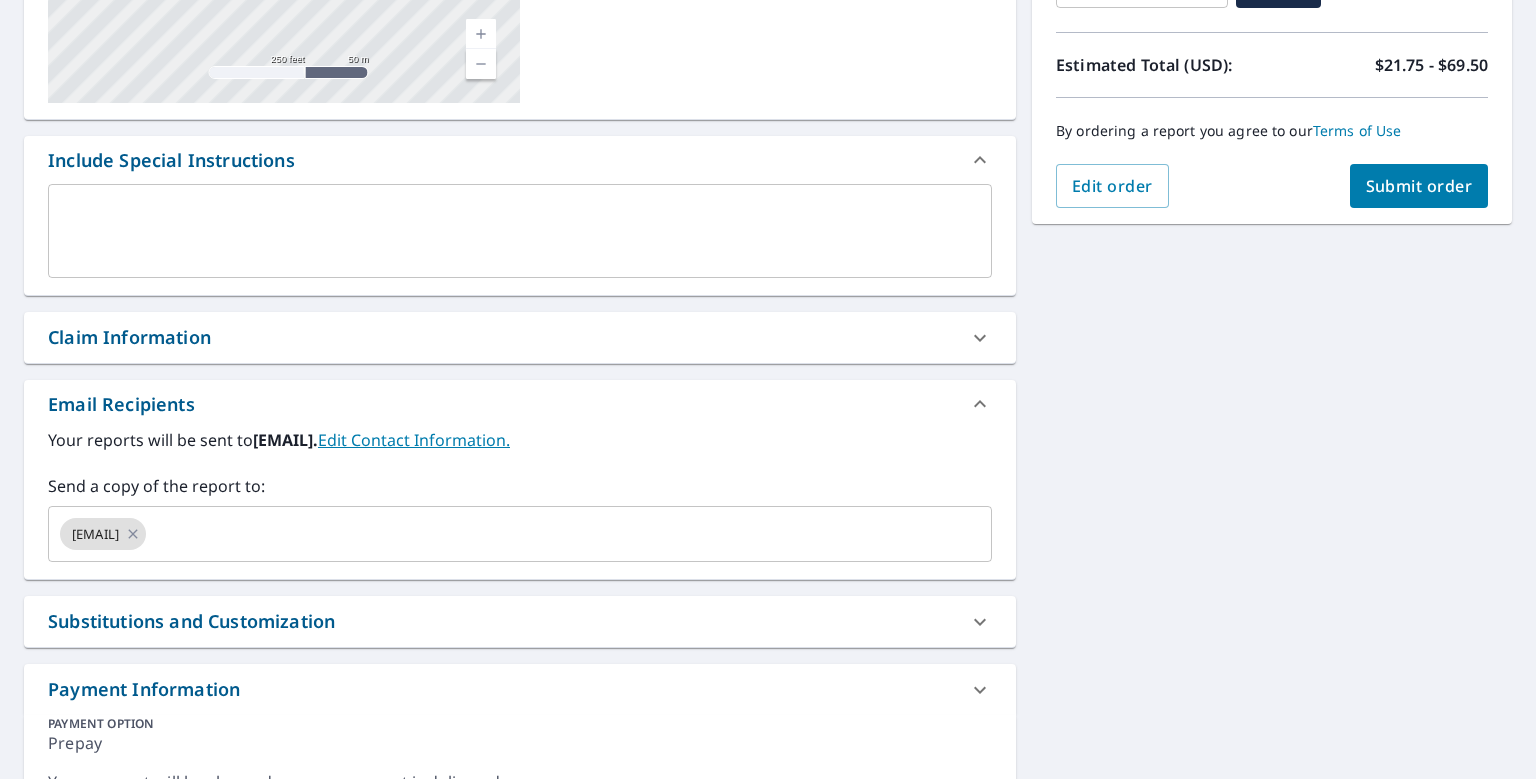 scroll, scrollTop: 511, scrollLeft: 0, axis: vertical 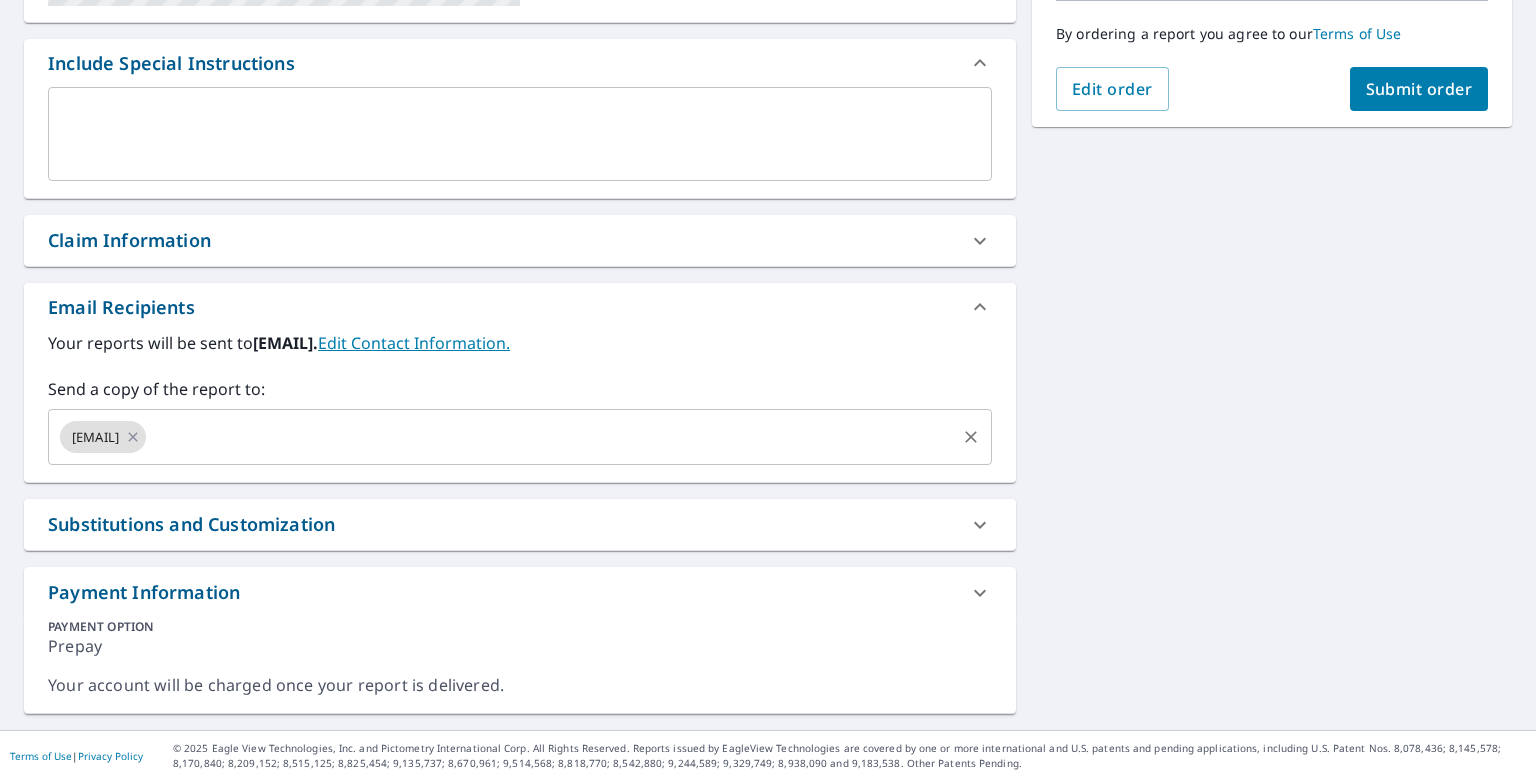 click at bounding box center (551, 437) 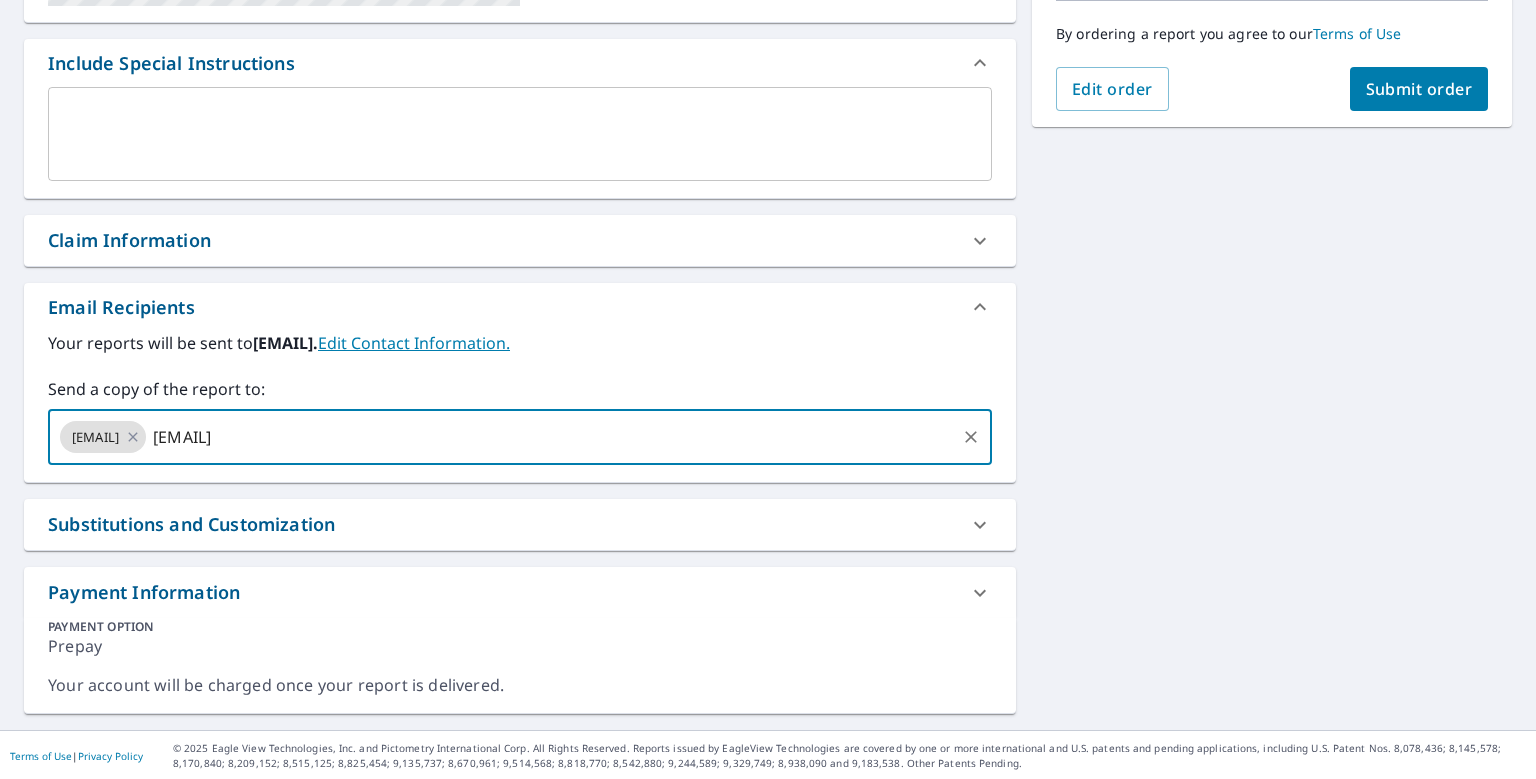 type on "[EMAIL]" 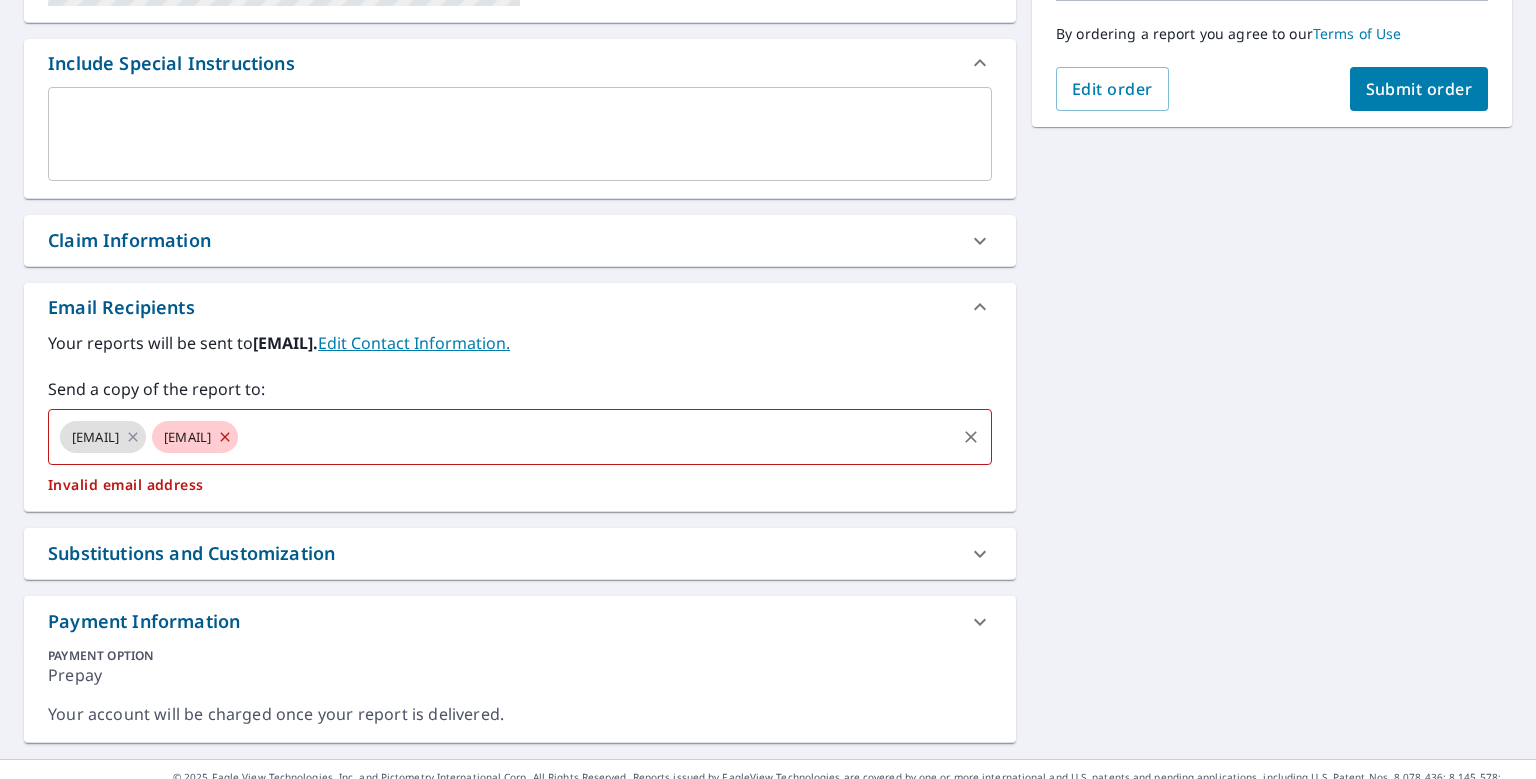 click 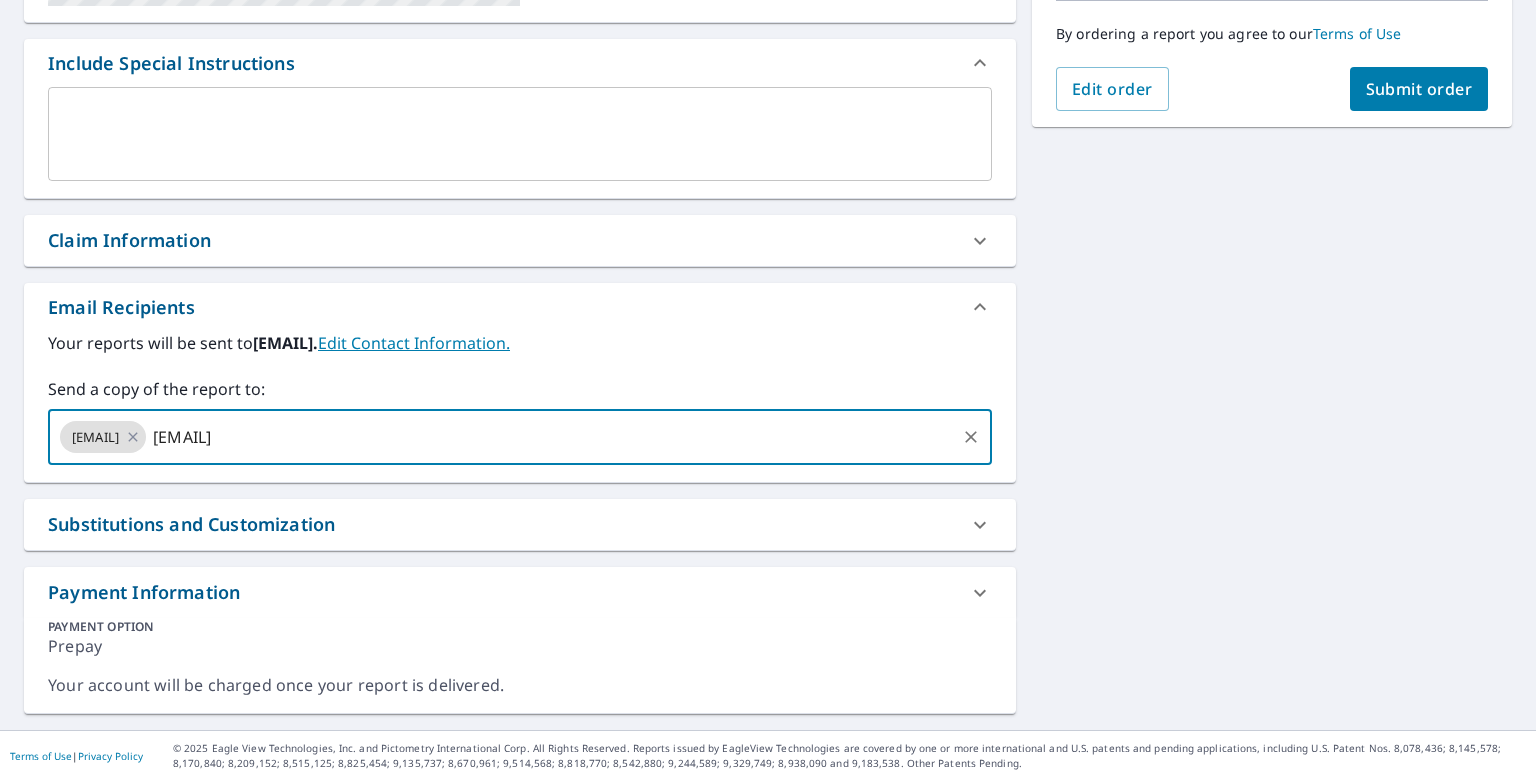 type on "[EMAIL]" 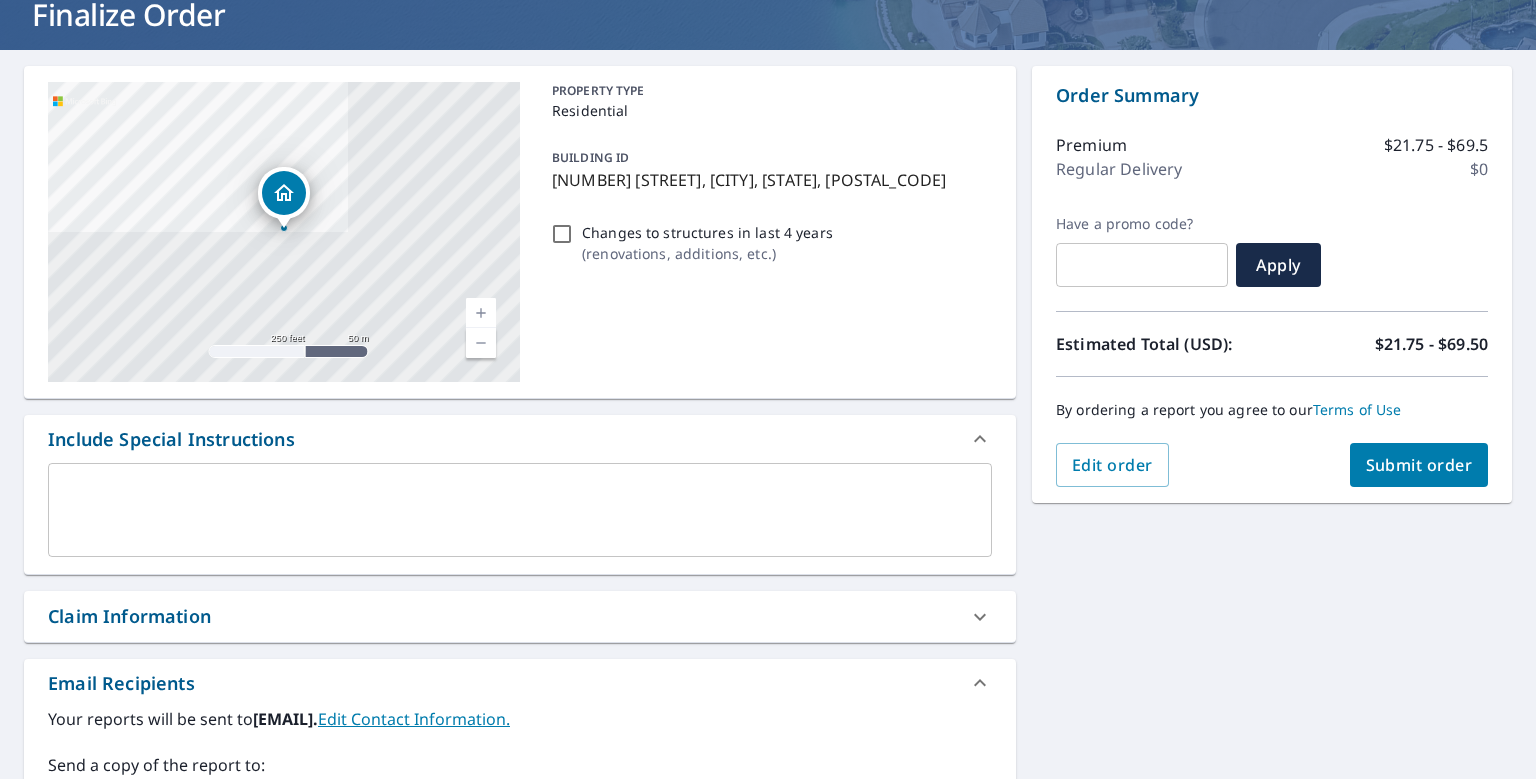 scroll, scrollTop: 122, scrollLeft: 0, axis: vertical 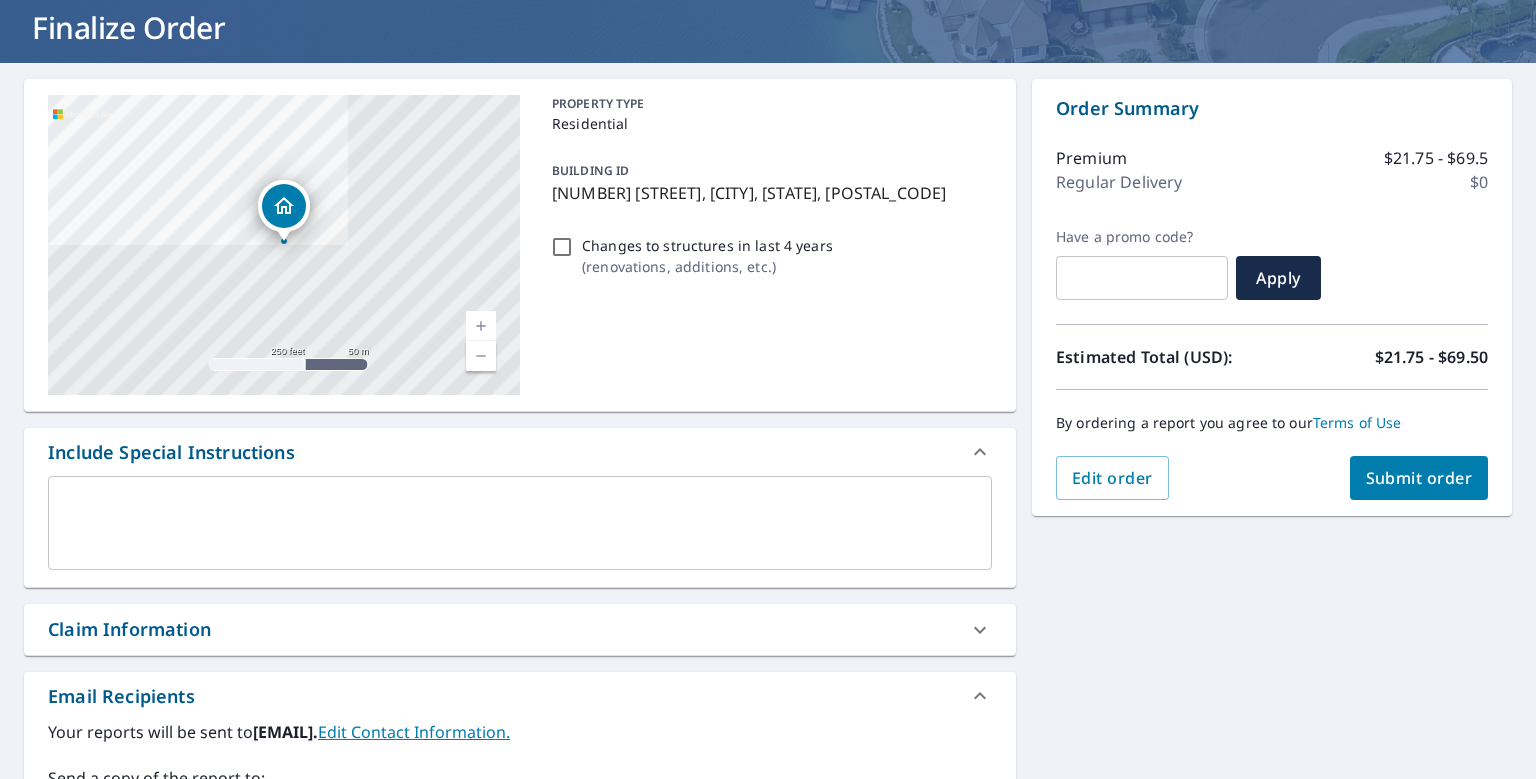 click on "Submit order" at bounding box center [1419, 478] 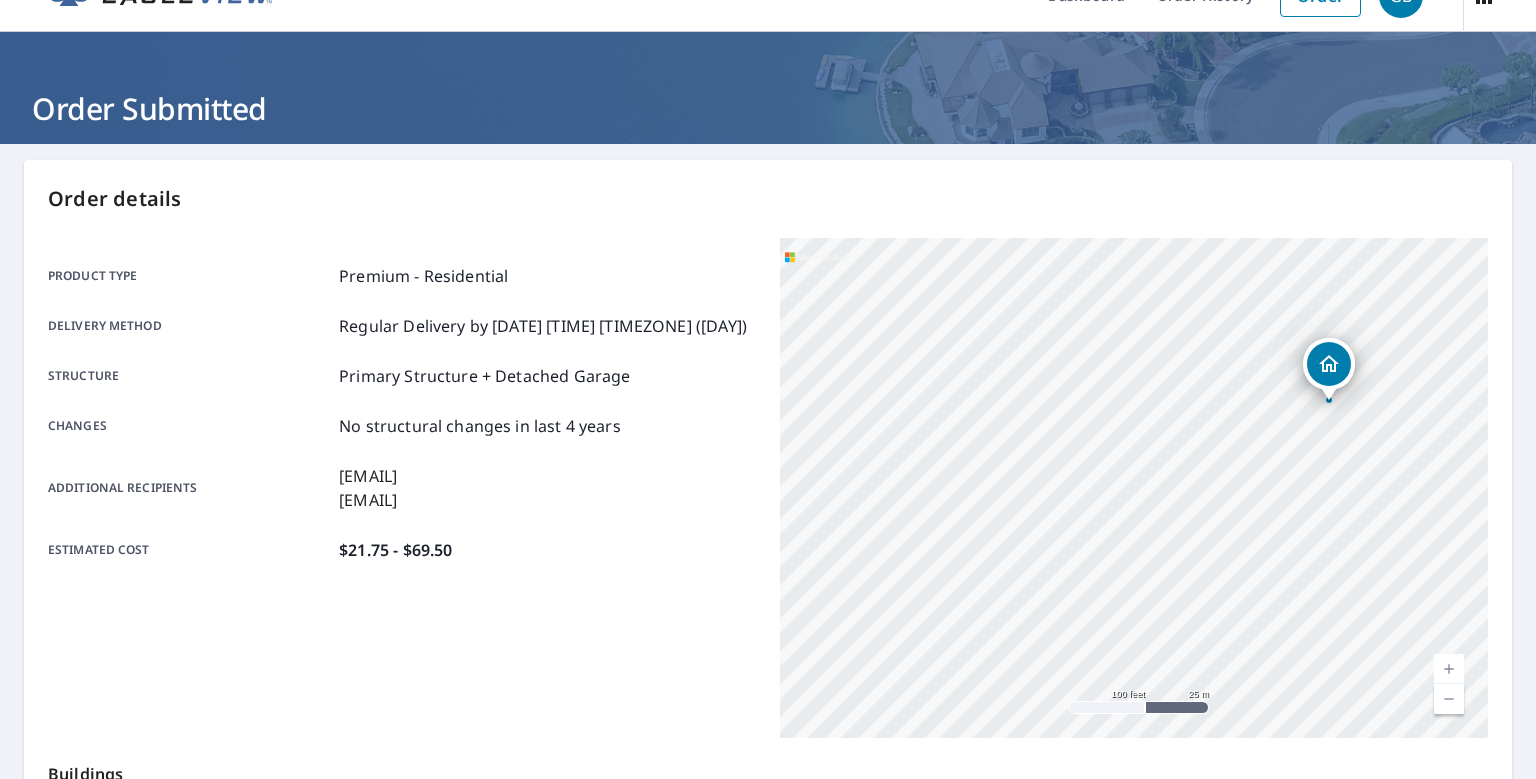 scroll, scrollTop: 0, scrollLeft: 0, axis: both 